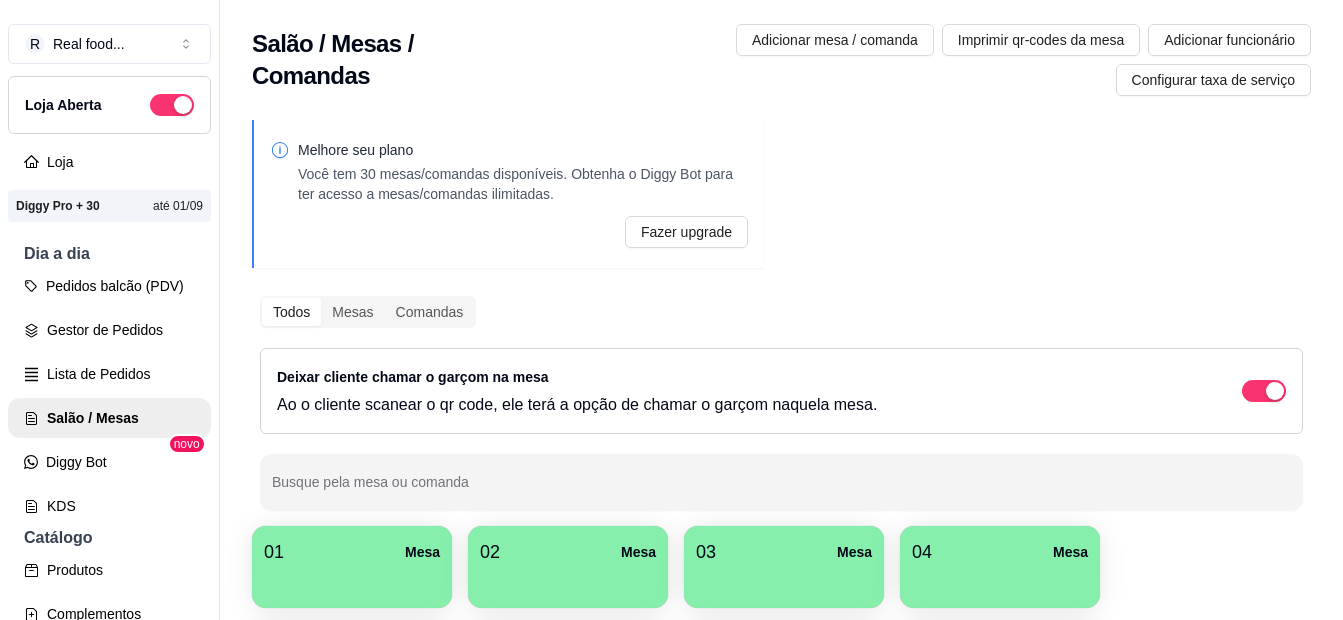 scroll, scrollTop: 0, scrollLeft: 0, axis: both 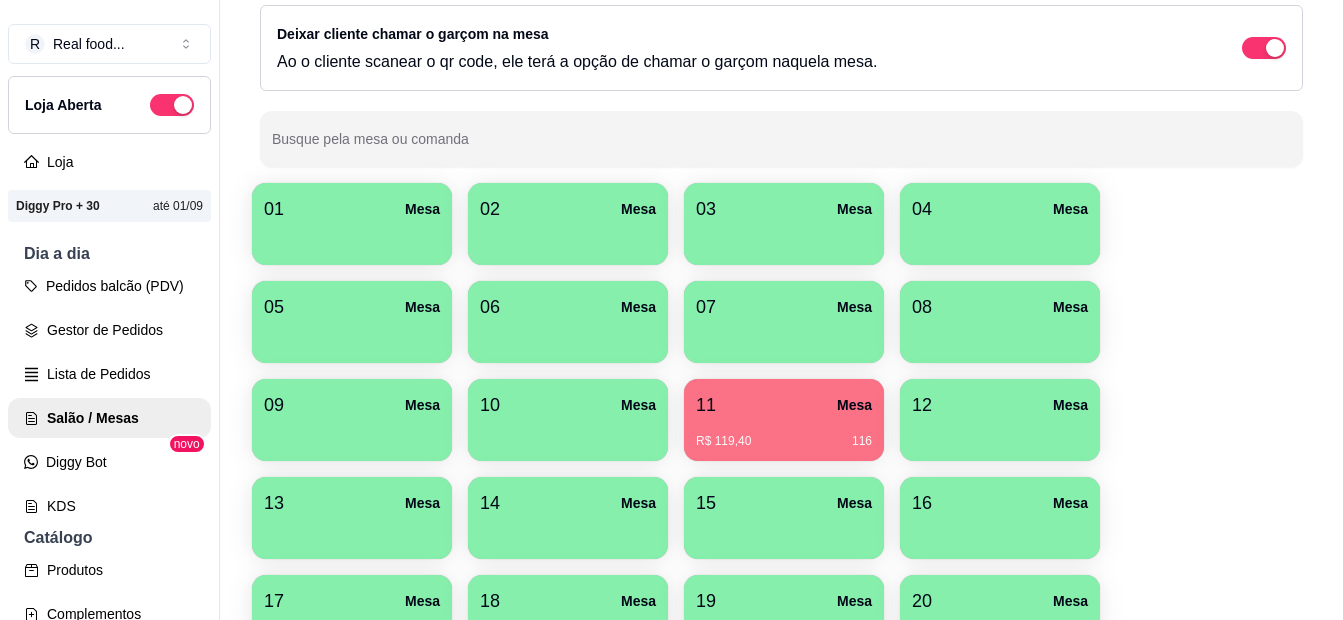 click on "R$ 119,40 116" at bounding box center [784, 434] 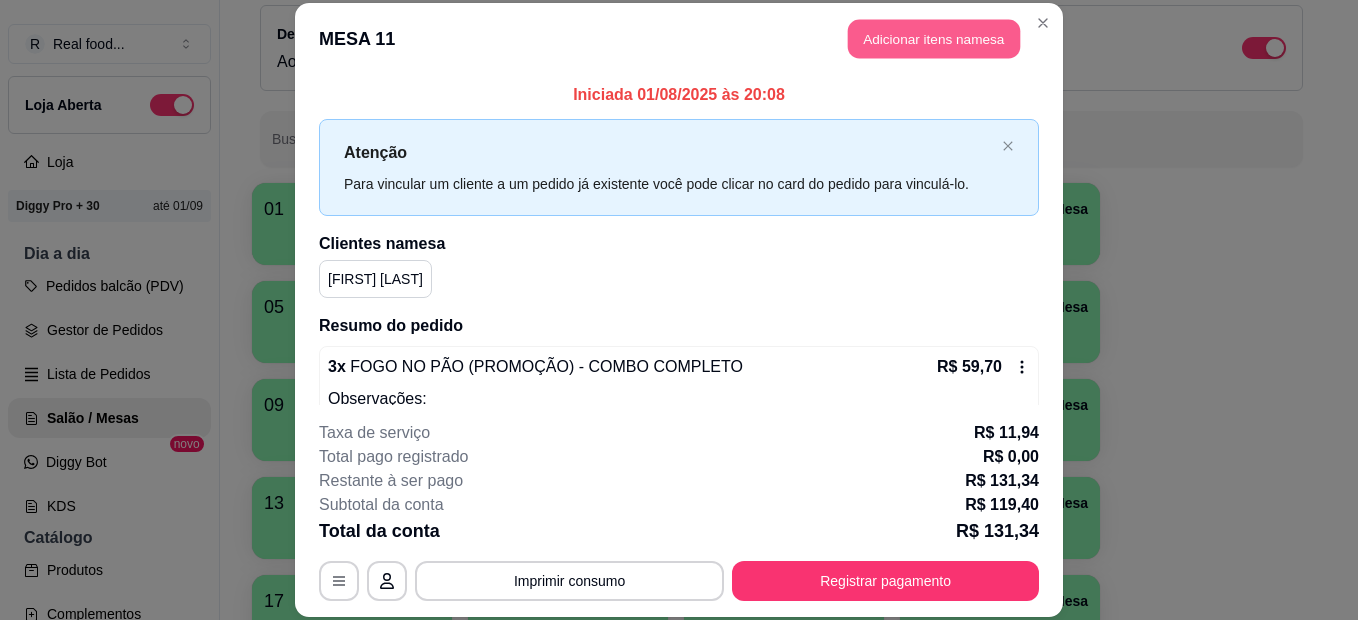 click on "Adicionar itens na  mesa" at bounding box center (934, 39) 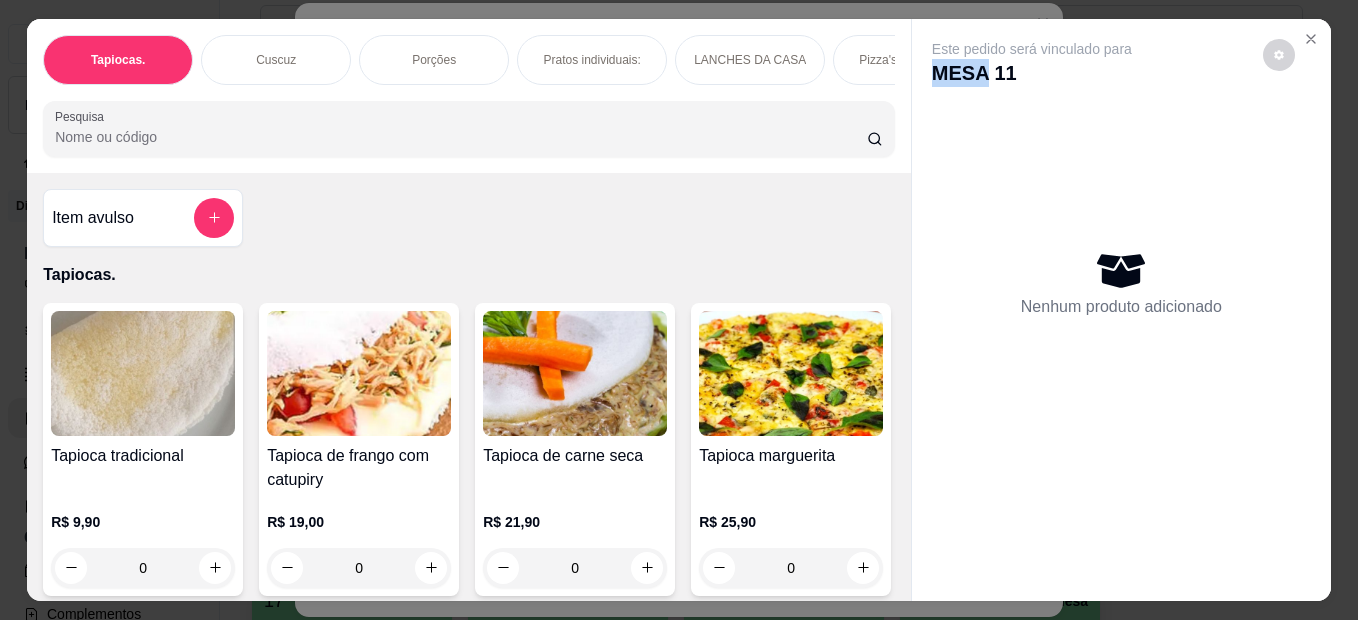 click on "MESA 11" at bounding box center [1032, 73] 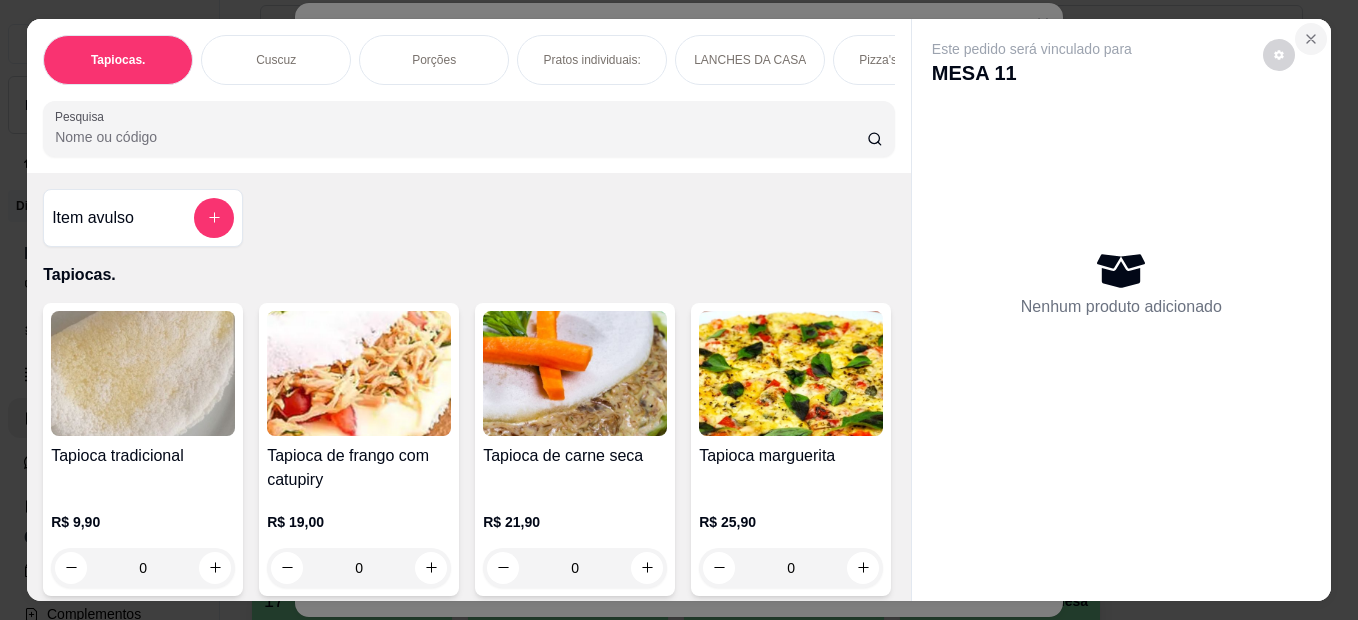 click 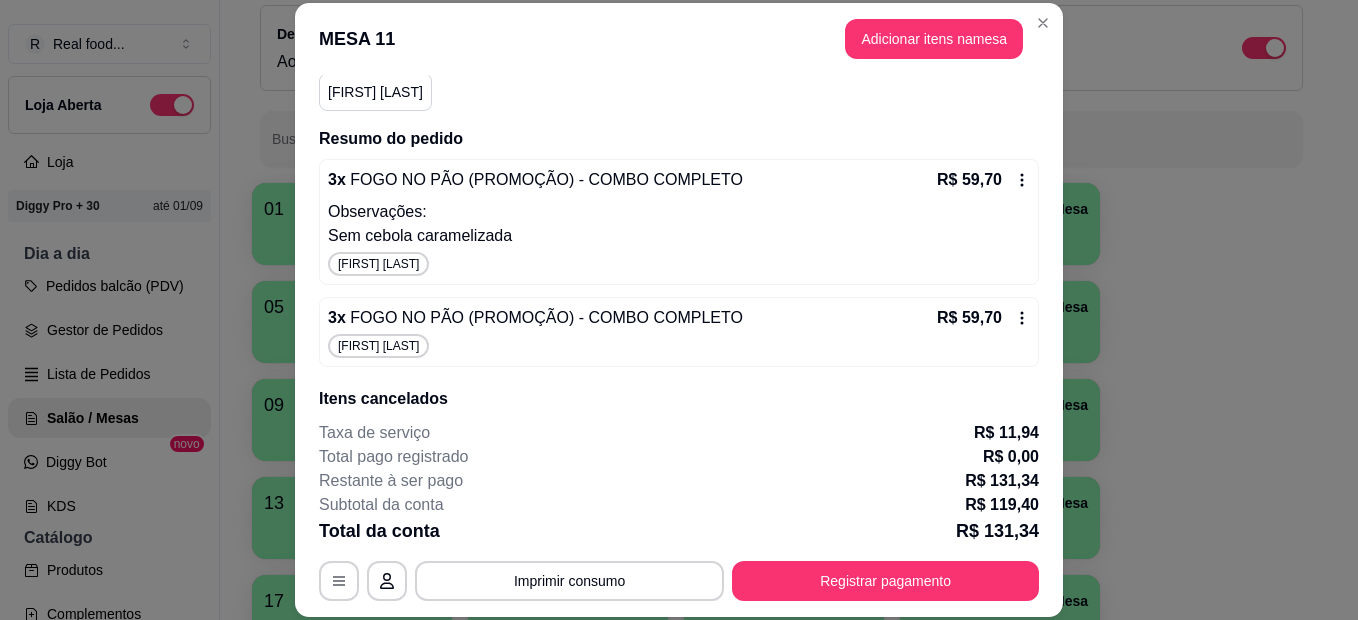 scroll, scrollTop: 157, scrollLeft: 0, axis: vertical 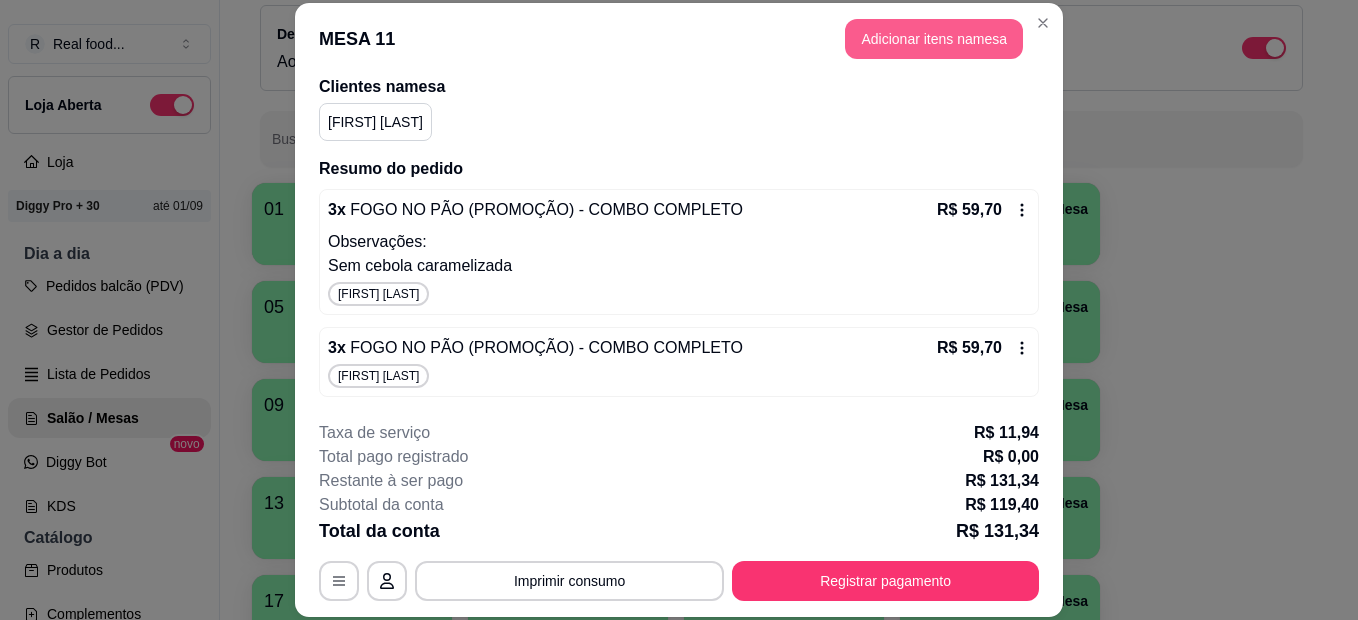 click on "Adicionar itens na  mesa" at bounding box center [934, 39] 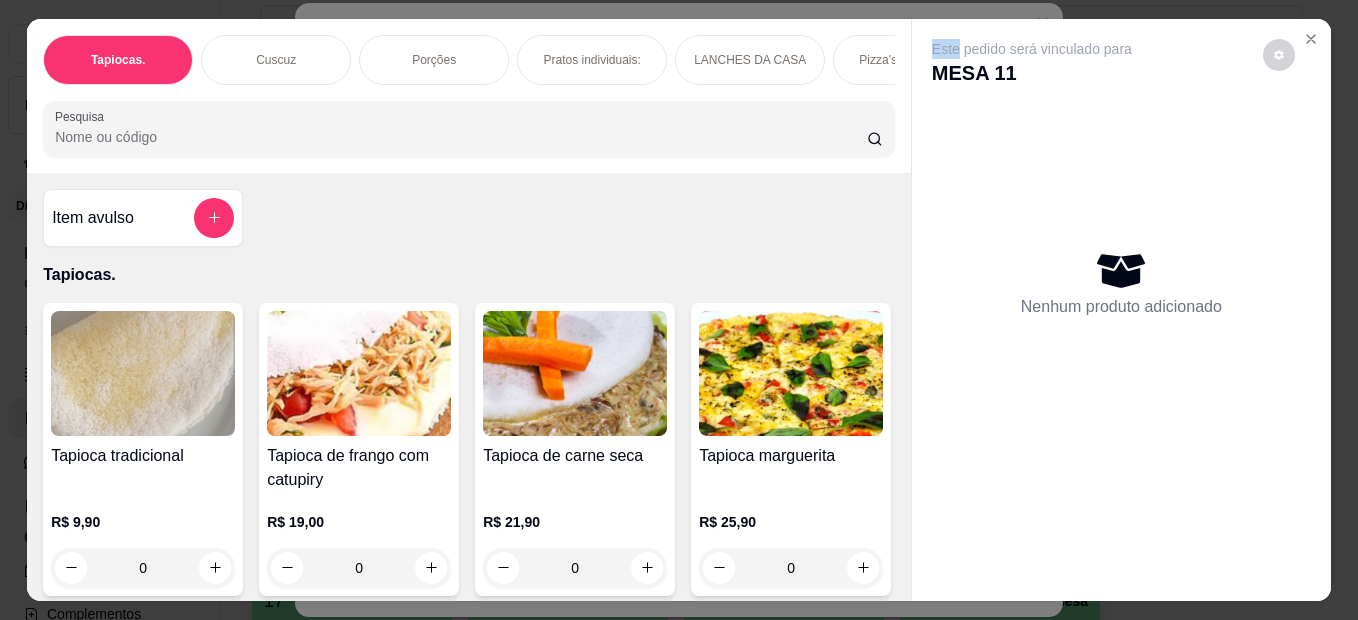 click on "Item avulso Tapiocas. Tapioca tradicional R$ 9,90 0 Tapioca de frango com catupiry R$ 19,00 0 Tapioca de carne seca R$ 21,90 0 Tapioca marguerita R$ 25,90 0 Tapioca de chocolate com morango R$ 25,00 R$ 21,99 0 tapioca com ovos R$ 12,00 0 Cuscuz Cuscuz com manteiga R$ 10,00 0 Cuscuz com ovos mexidos R$ 19,90 0 Cuscuz com creme de carne seca R$ 23,90 0 Porções Batata Frita R$ 18,90 0 Pratos individuais: Filé mignon ao molho rústico R$ 51,99 R$ 39,90 0 Filé de tilápia R$ 35,99 R$ 29,00 0 Filé de frango R$ 29,99 R$ 26,00 0 Parmegiana R$ 35,00 R$ 29,90 0 linguiça toscana R$ 28,00 R$ 24,90 0 BIFE ACEBOLADO R$ 29,99 R$ 25,90 0 Carne de sol na manteiga de garrafa R$ 29,90 R$ 26,90 0 Picanha R$ 35,90 R$ 31,99 0 SALMÃO AO MOLHO DE MARACUJÁ R$ 49,90 R$ 39,90 0 LANCHES DA CASA FOGO NO PAO R$ 35,99 R$ 25,99 0 TENTAÇAO R$ 35,99 R$ 26,99 0 SOL DO SERTÃO R$ 32,99 R$ 25,99 0 FRANGO CREMOSSO R$ 32,99 R$ 25,99 0 R$ 35,99" at bounding box center [469, 387] 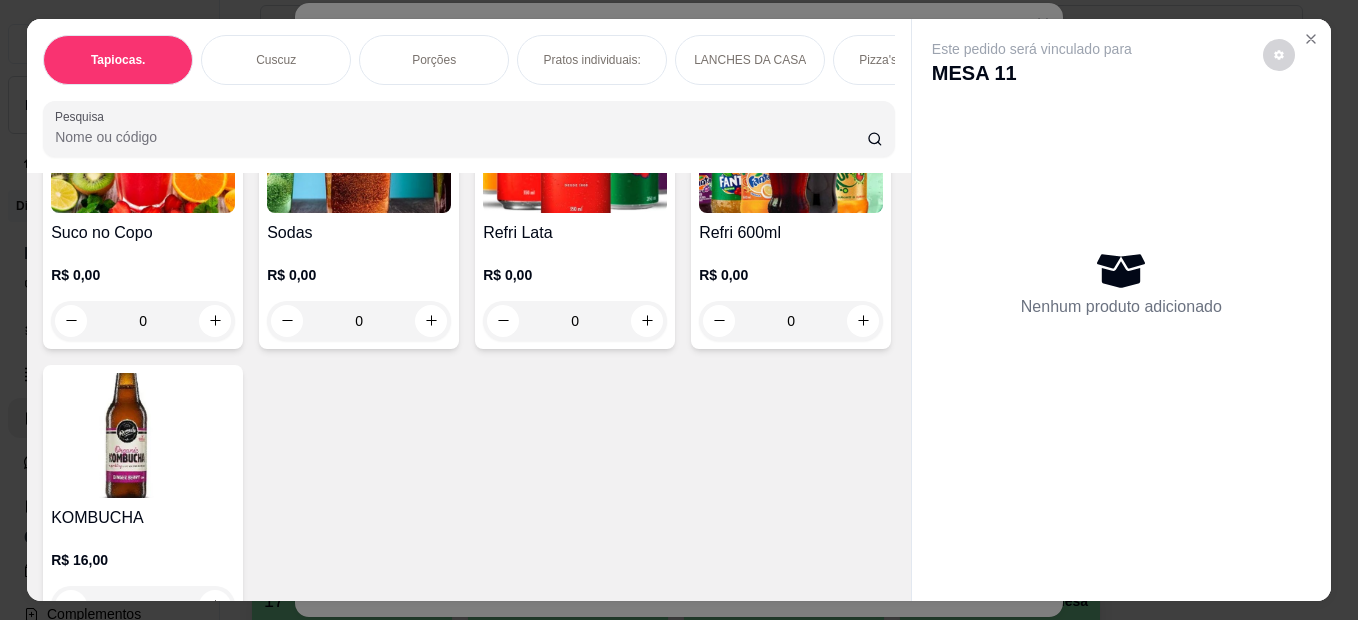 scroll, scrollTop: 4600, scrollLeft: 0, axis: vertical 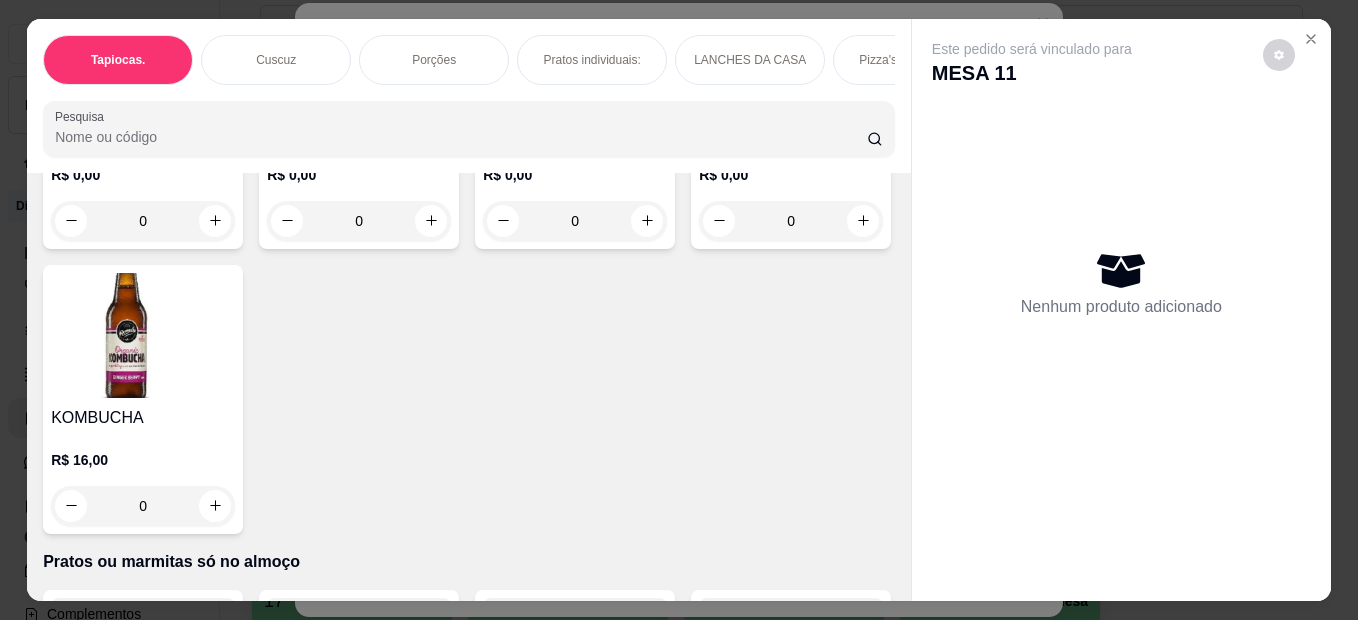 click on "0" at bounding box center [143, 221] 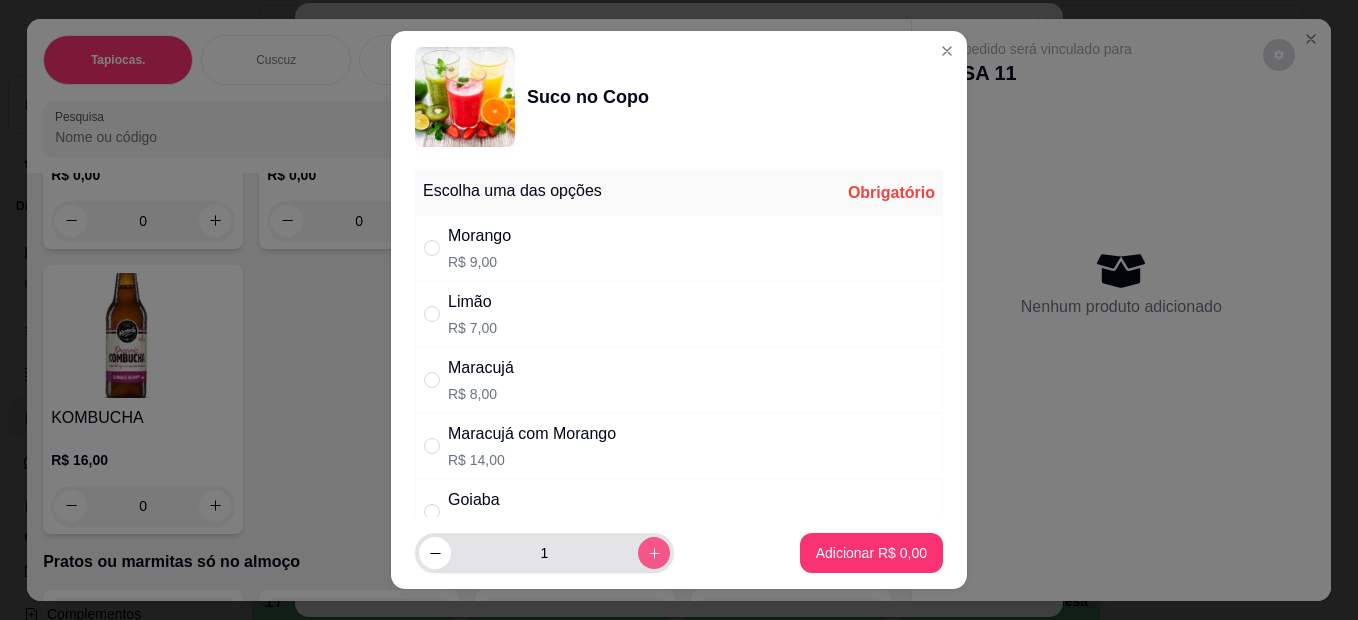 click 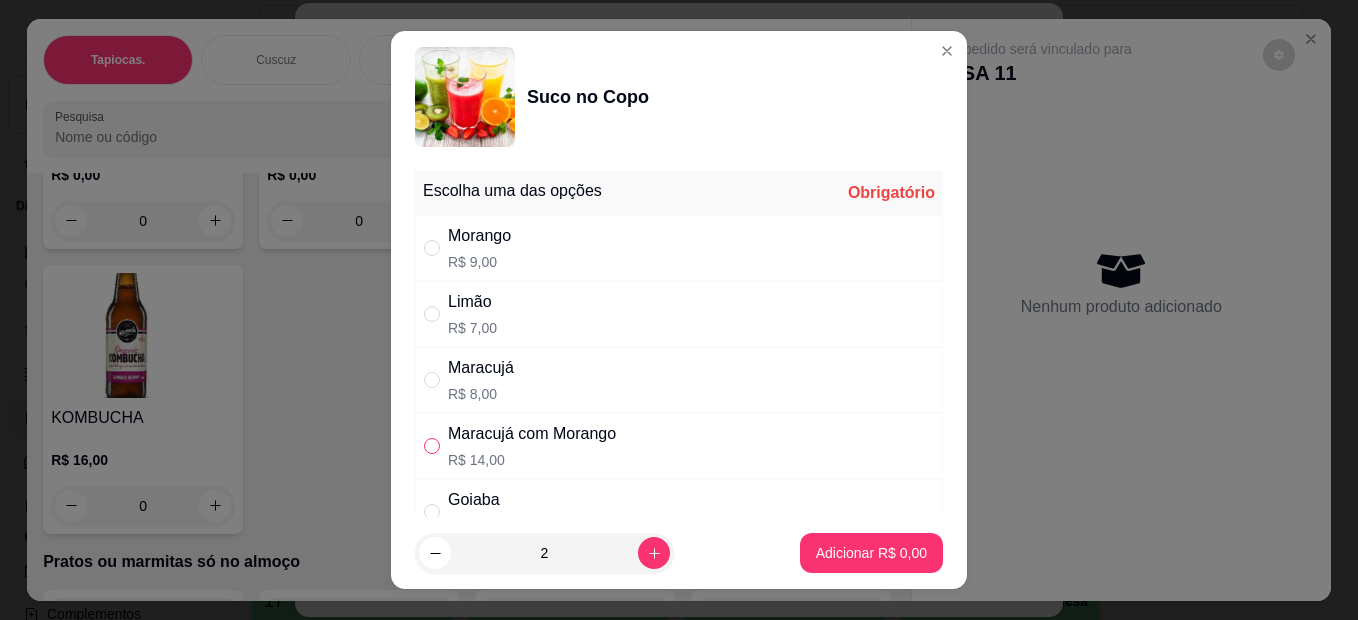 click at bounding box center [432, 446] 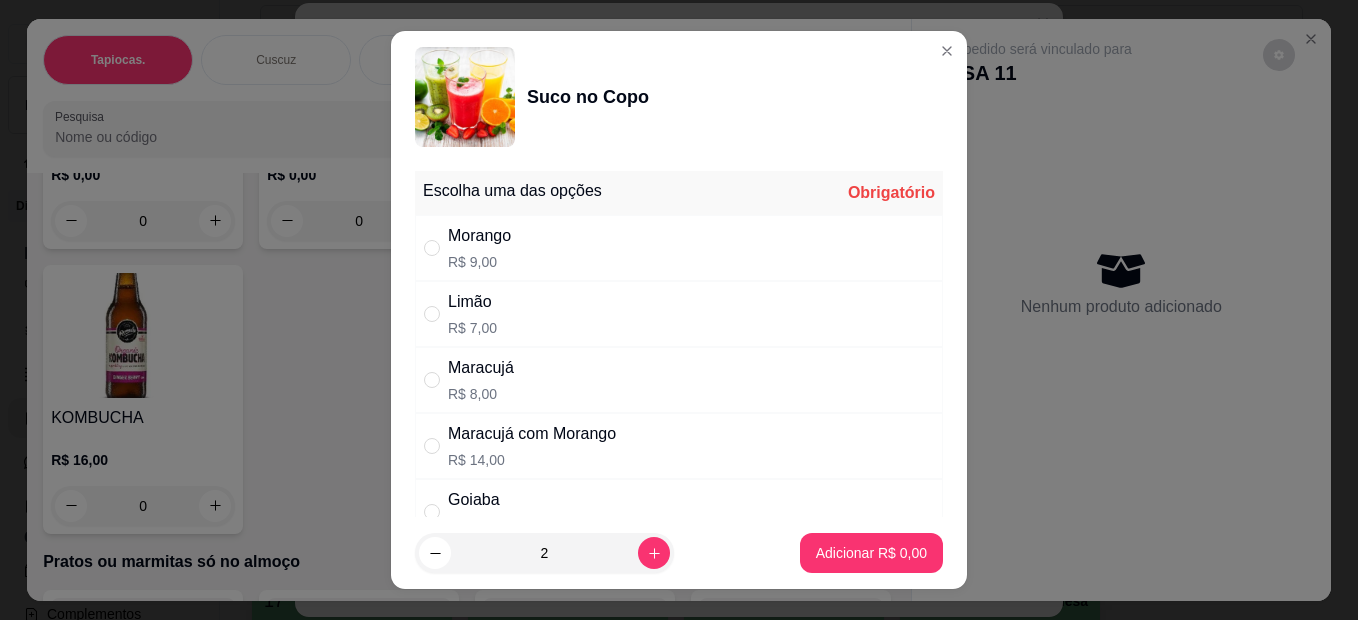 click at bounding box center [436, 446] 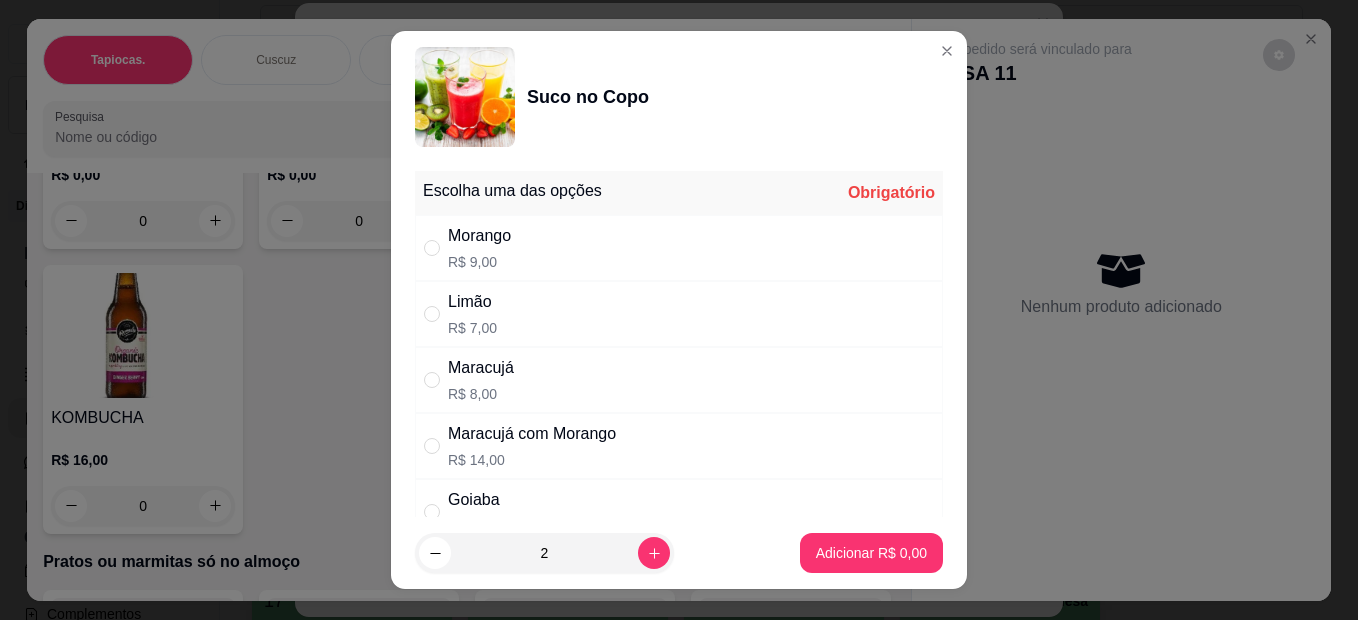 radio on "true" 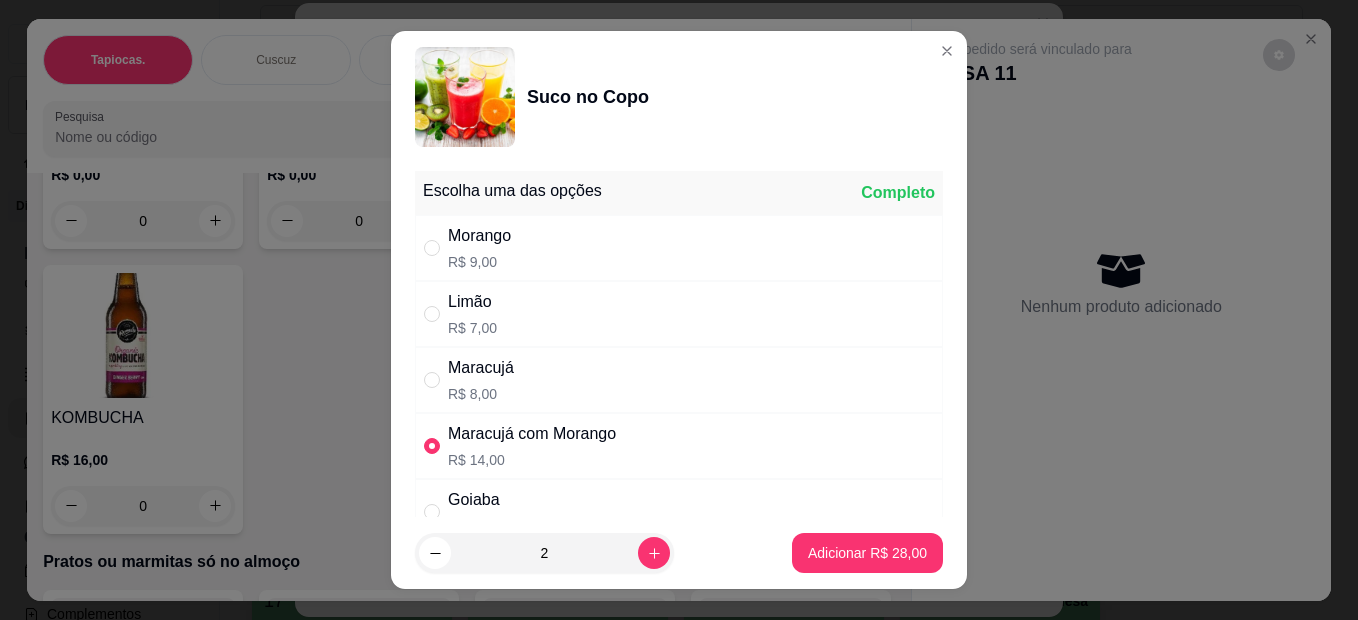 scroll, scrollTop: 178, scrollLeft: 0, axis: vertical 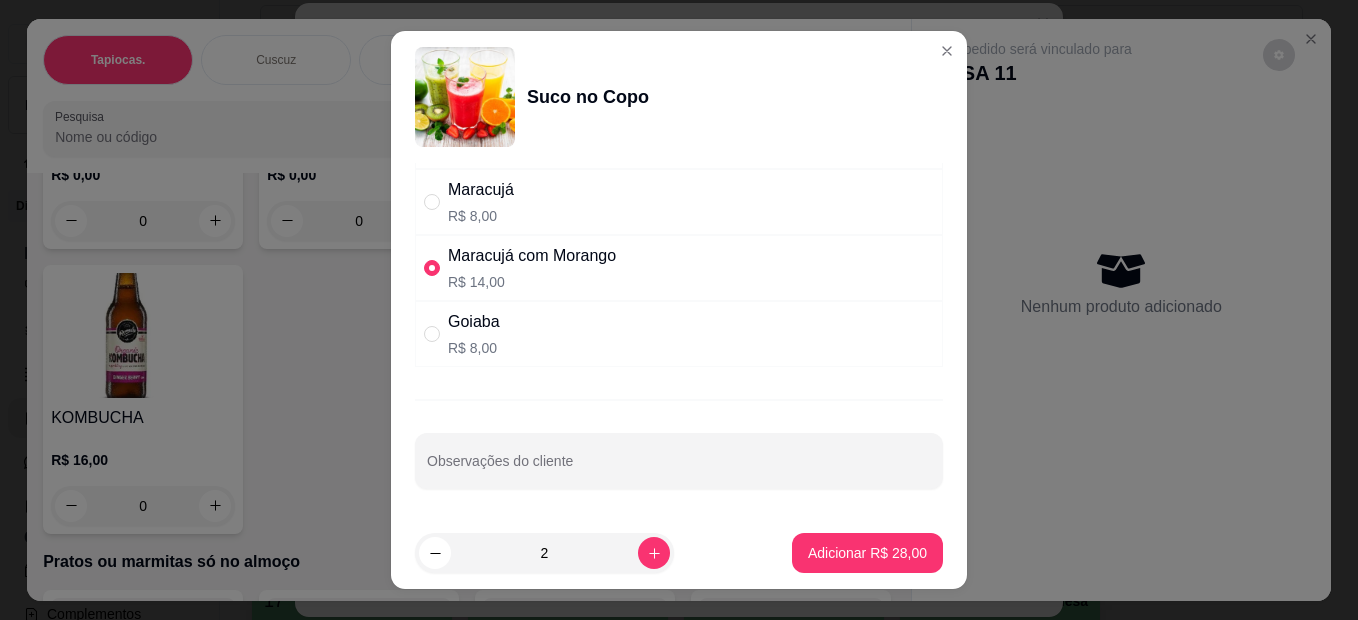 click on "Observações do cliente" at bounding box center (679, 469) 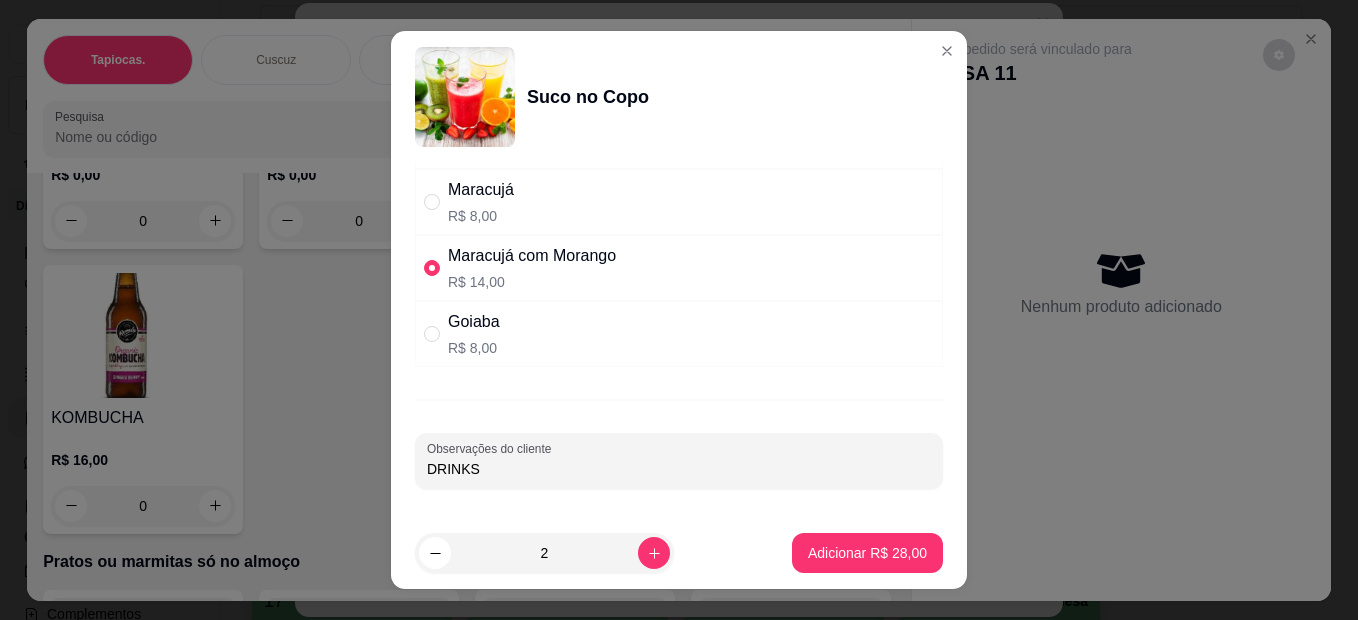 type on "DRINK" 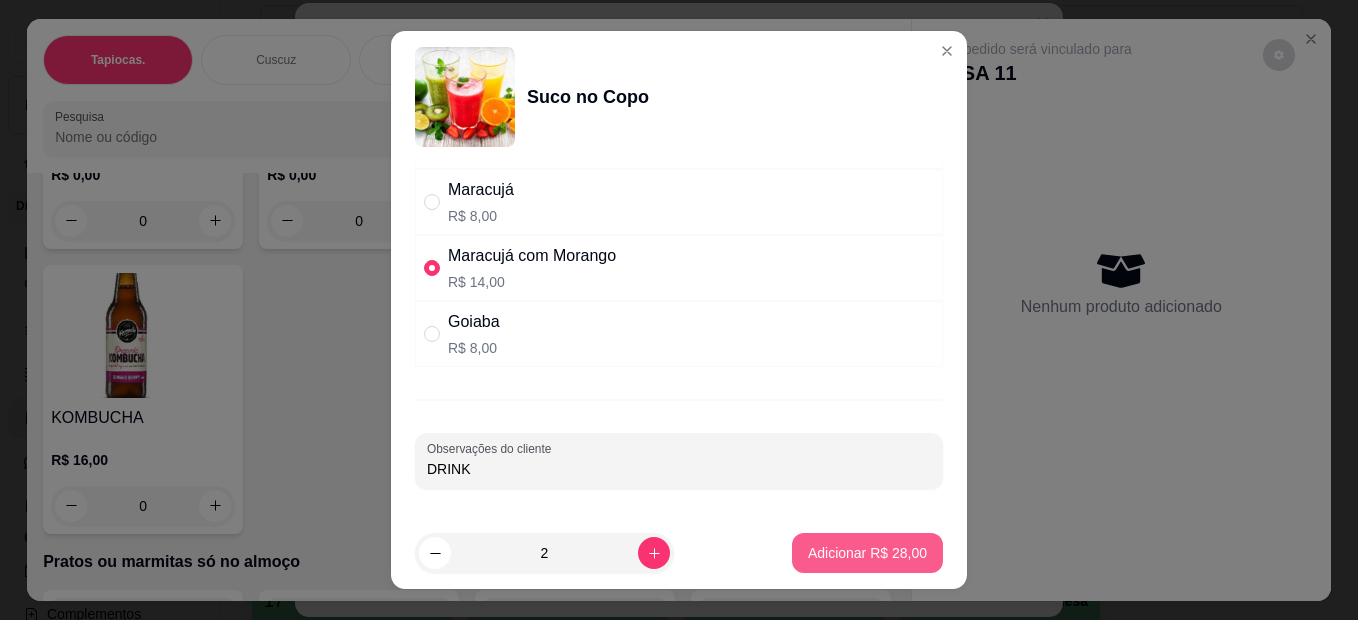 click on "Adicionar   R$ 28,00" at bounding box center [867, 553] 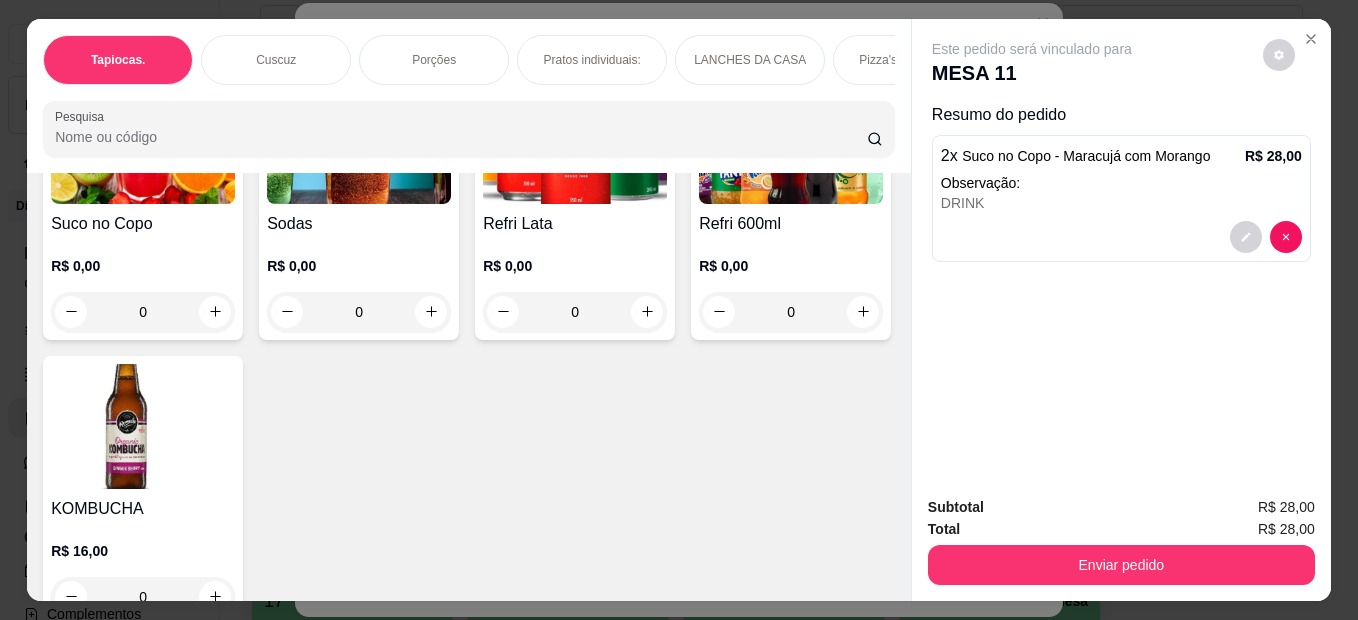scroll, scrollTop: 4400, scrollLeft: 0, axis: vertical 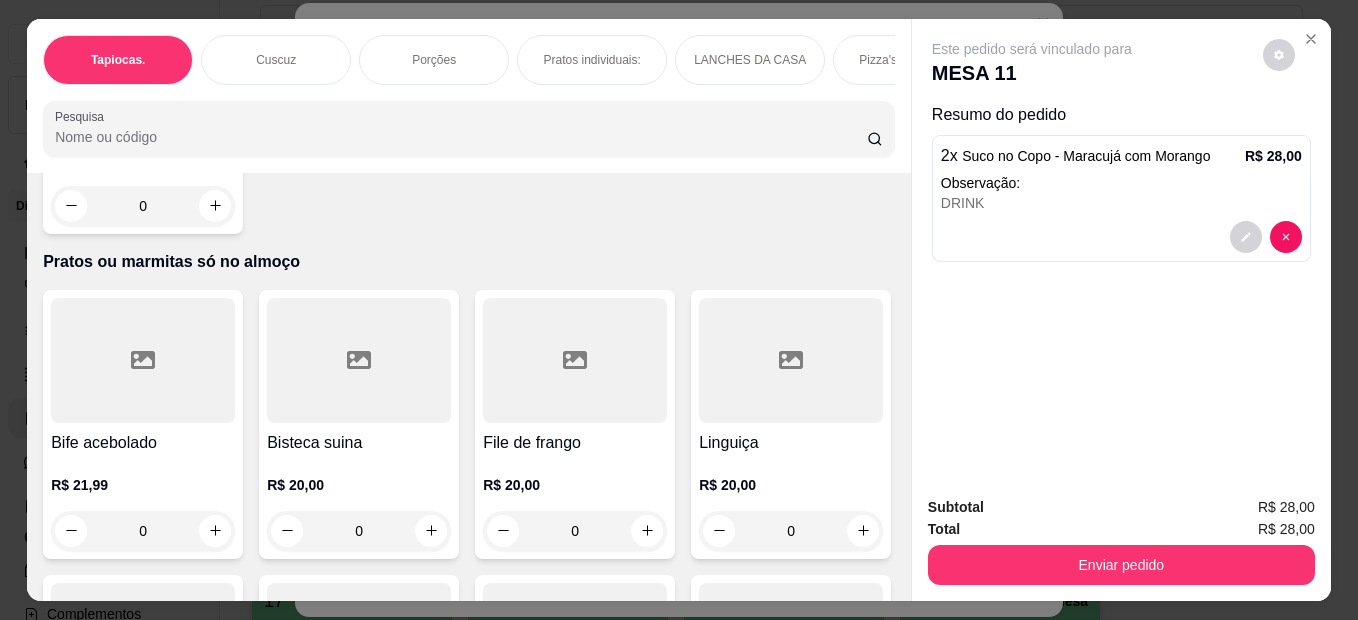 click on "0" at bounding box center (791, -79) 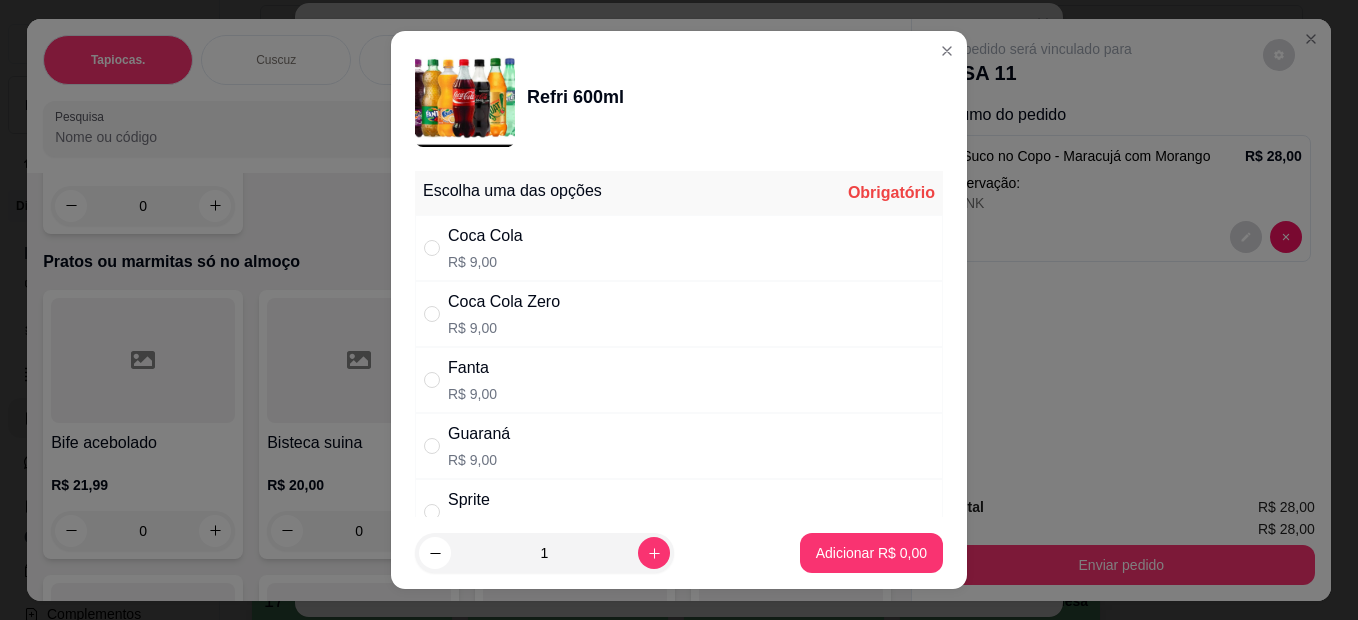click at bounding box center (436, 248) 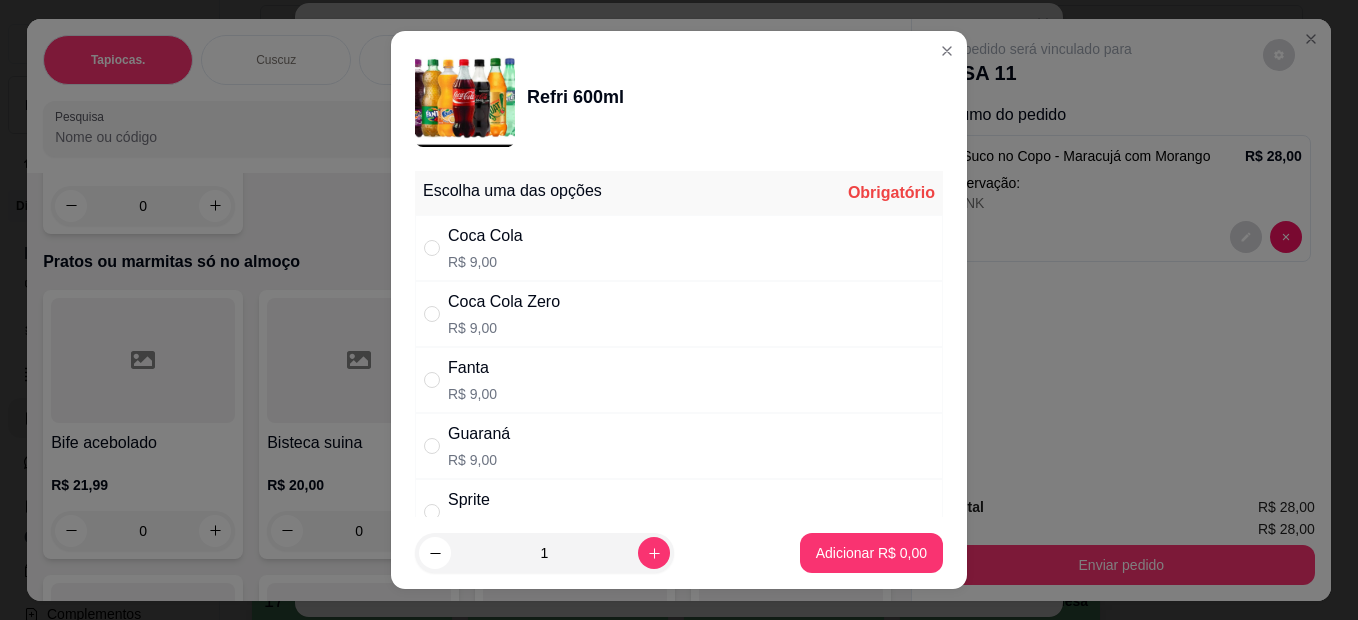 radio on "true" 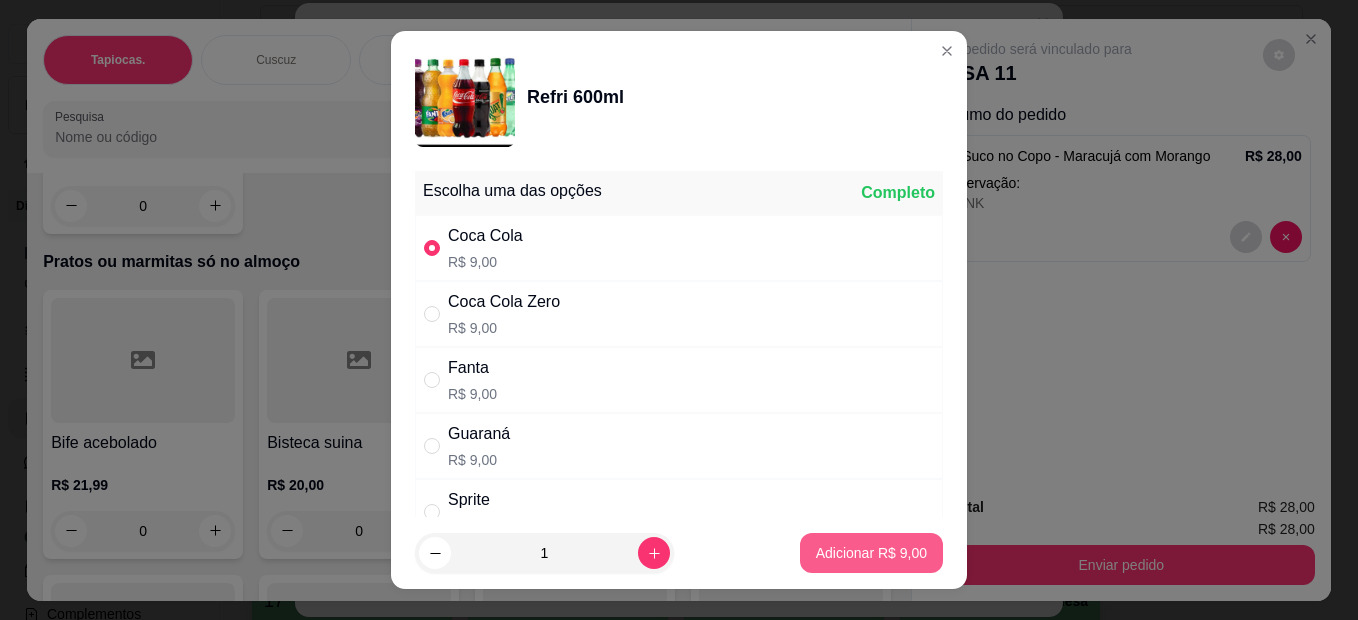 click on "Adicionar   R$ 9,00" at bounding box center (871, 553) 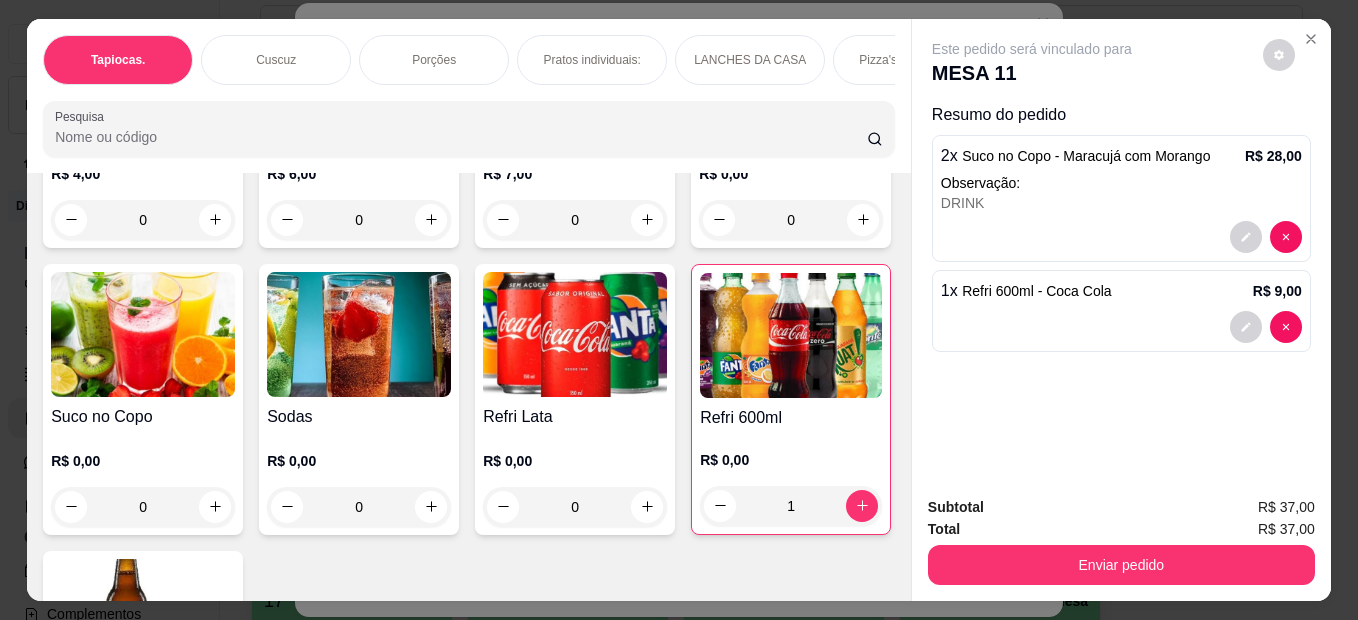 scroll, scrollTop: 4300, scrollLeft: 0, axis: vertical 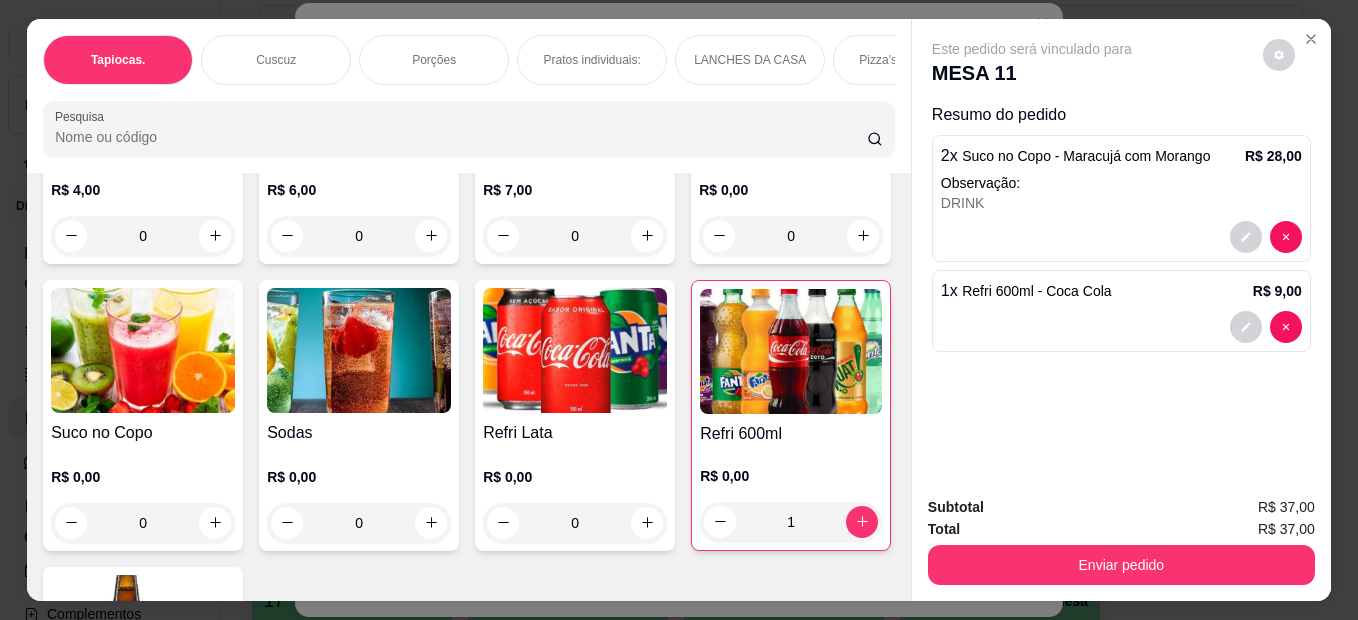 click on "0" at bounding box center (359, 236) 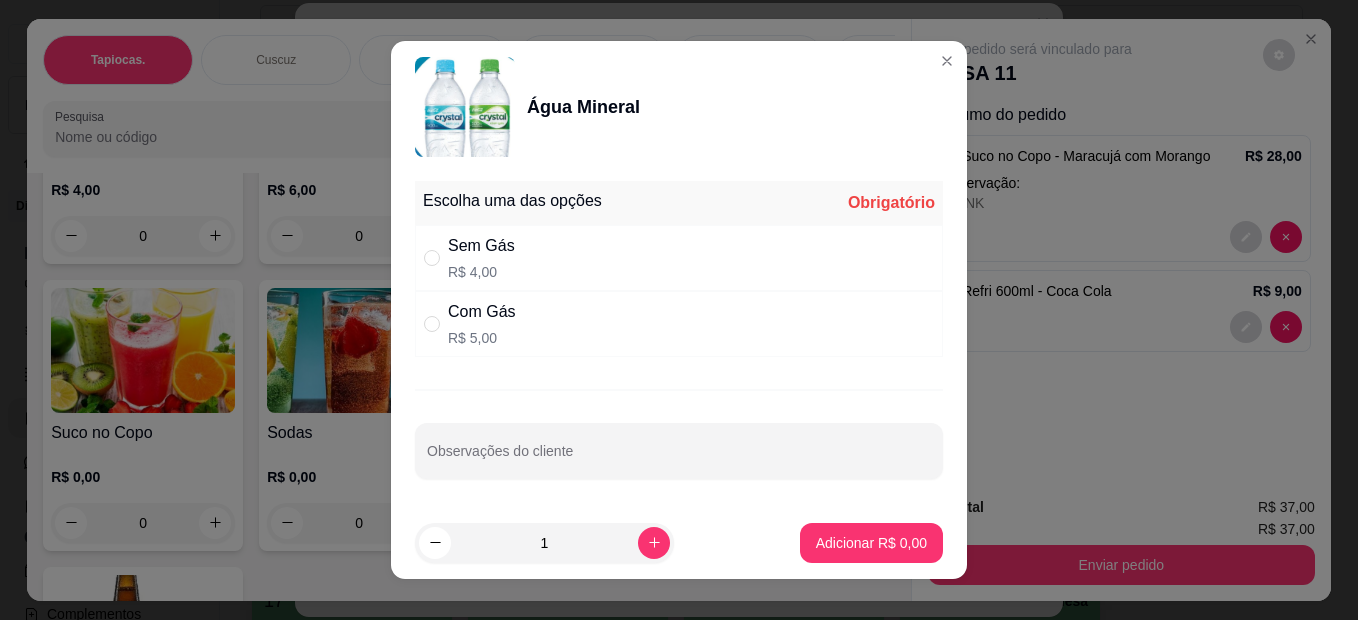 click at bounding box center (436, 324) 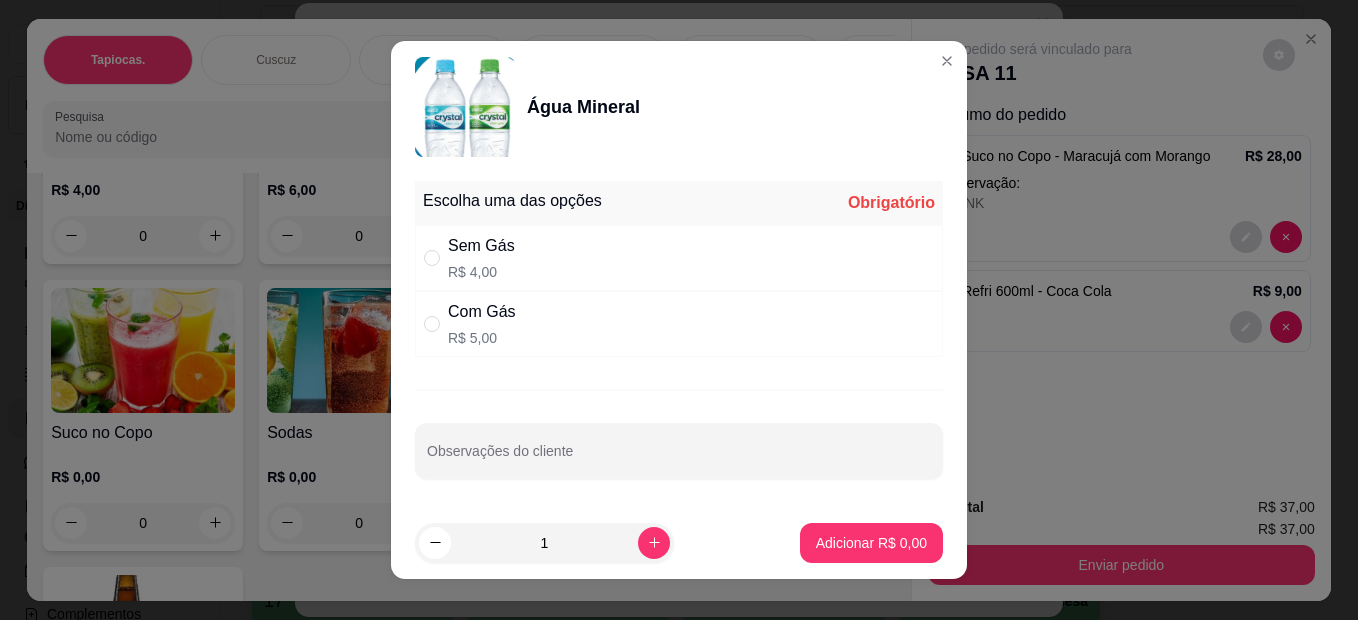 radio on "true" 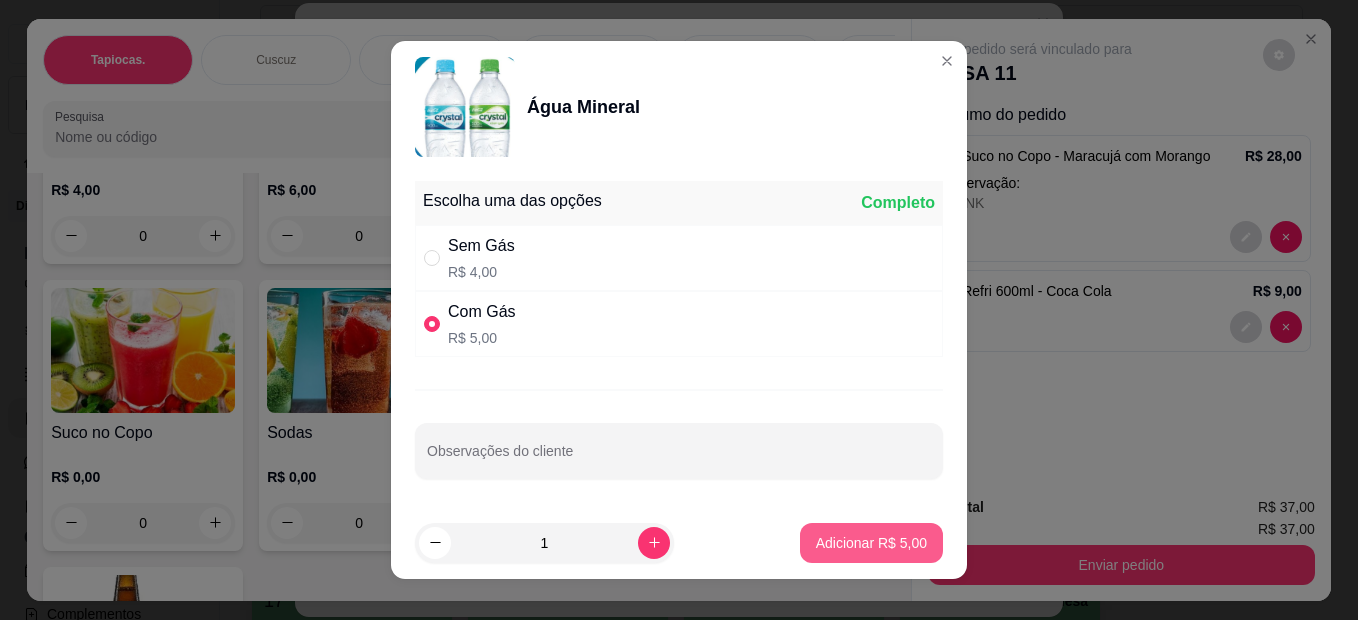 click on "Adicionar   R$ 5,00" at bounding box center (871, 543) 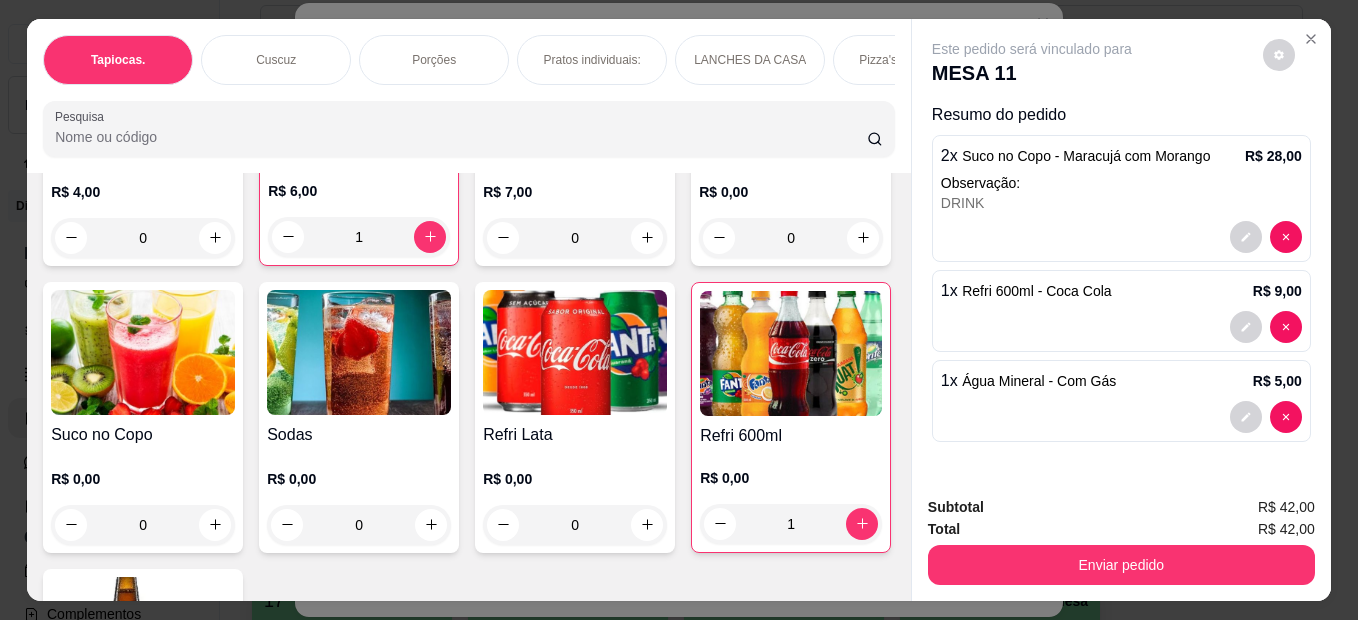 type on "1" 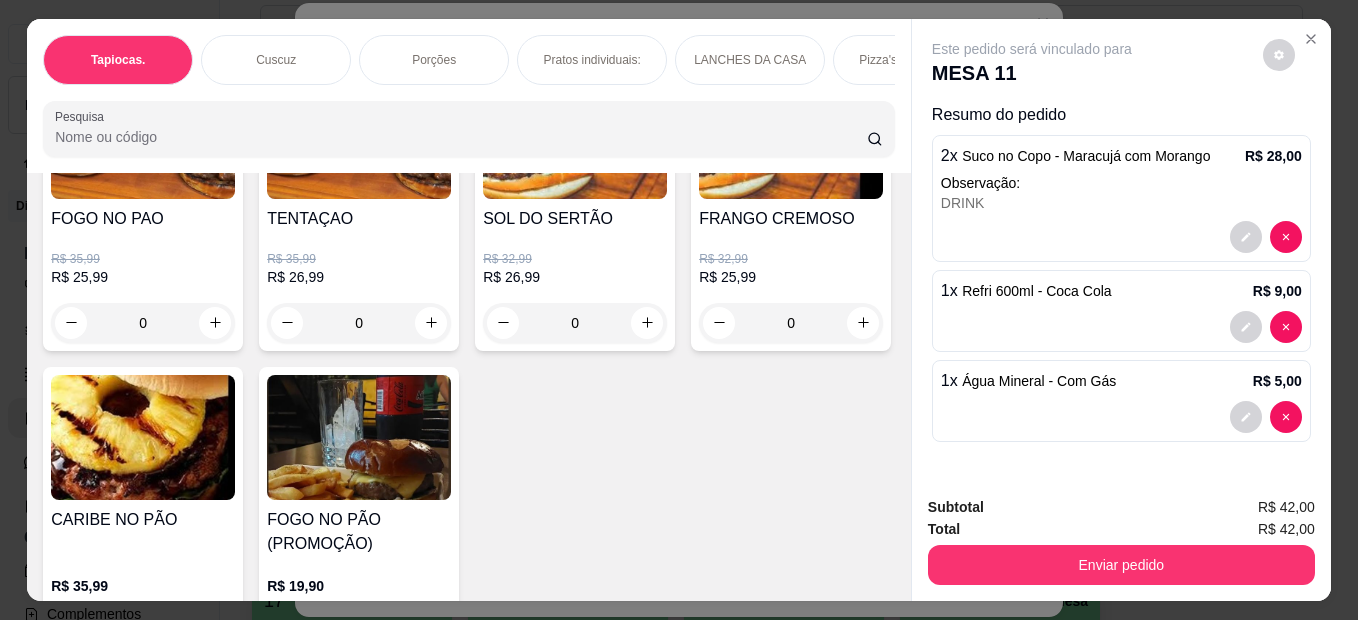 scroll, scrollTop: 2700, scrollLeft: 0, axis: vertical 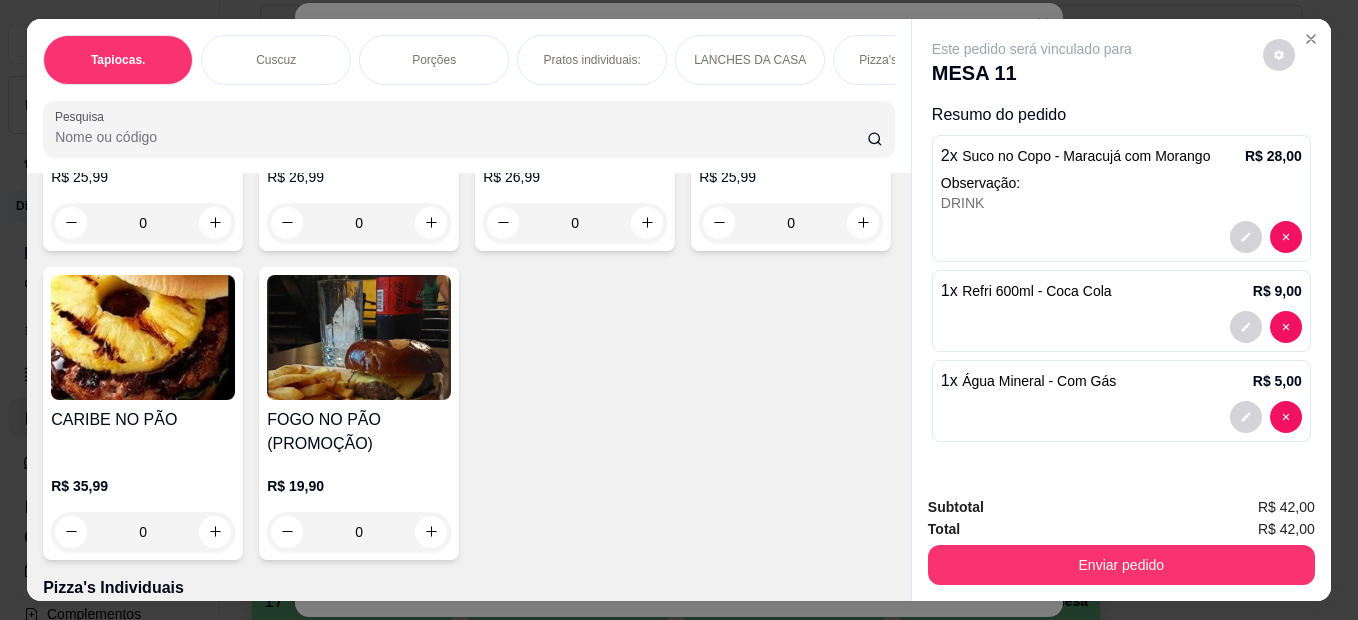 click on "0" at bounding box center (359, 532) 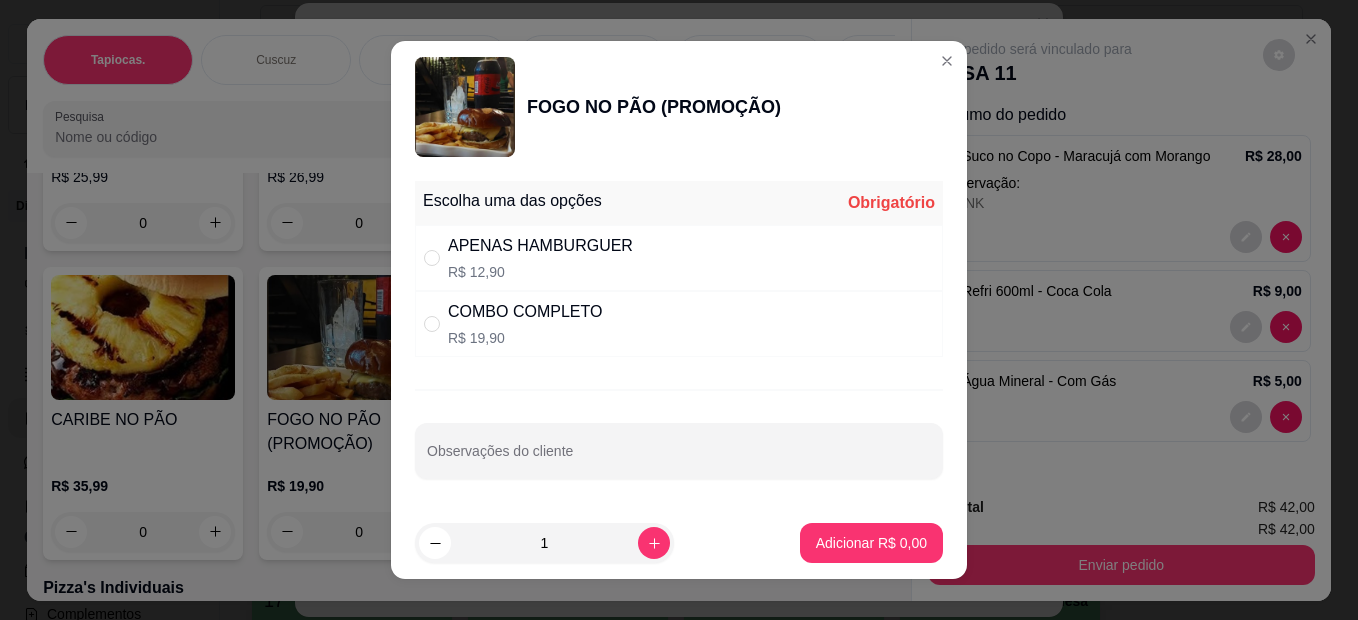 click on "APENAS HAMBURGUER R$ 12,90" at bounding box center [679, 258] 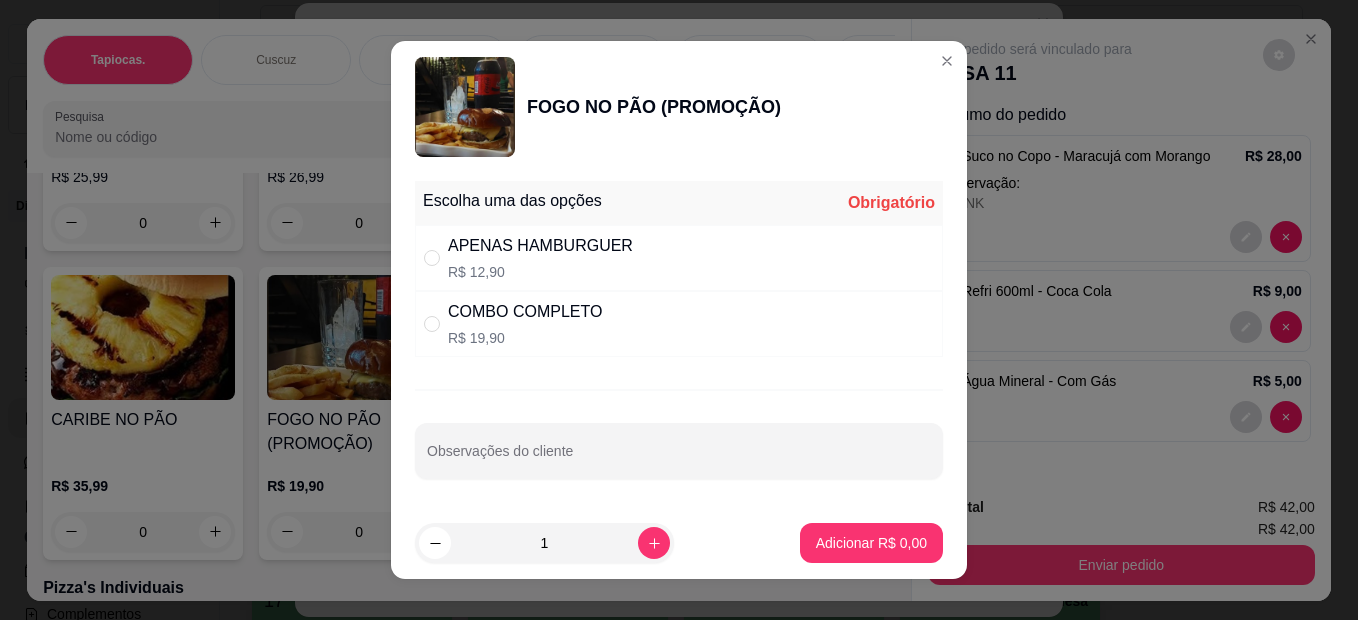 radio on "true" 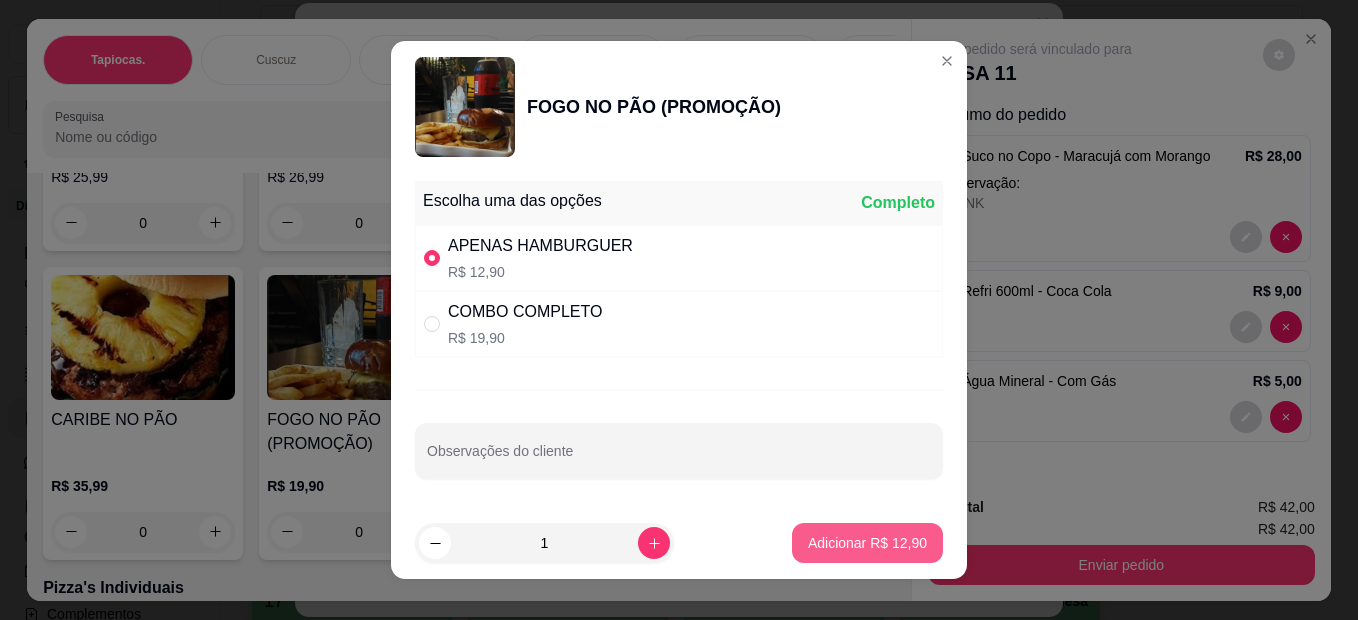 click on "Adicionar   R$ 12,90" at bounding box center (867, 543) 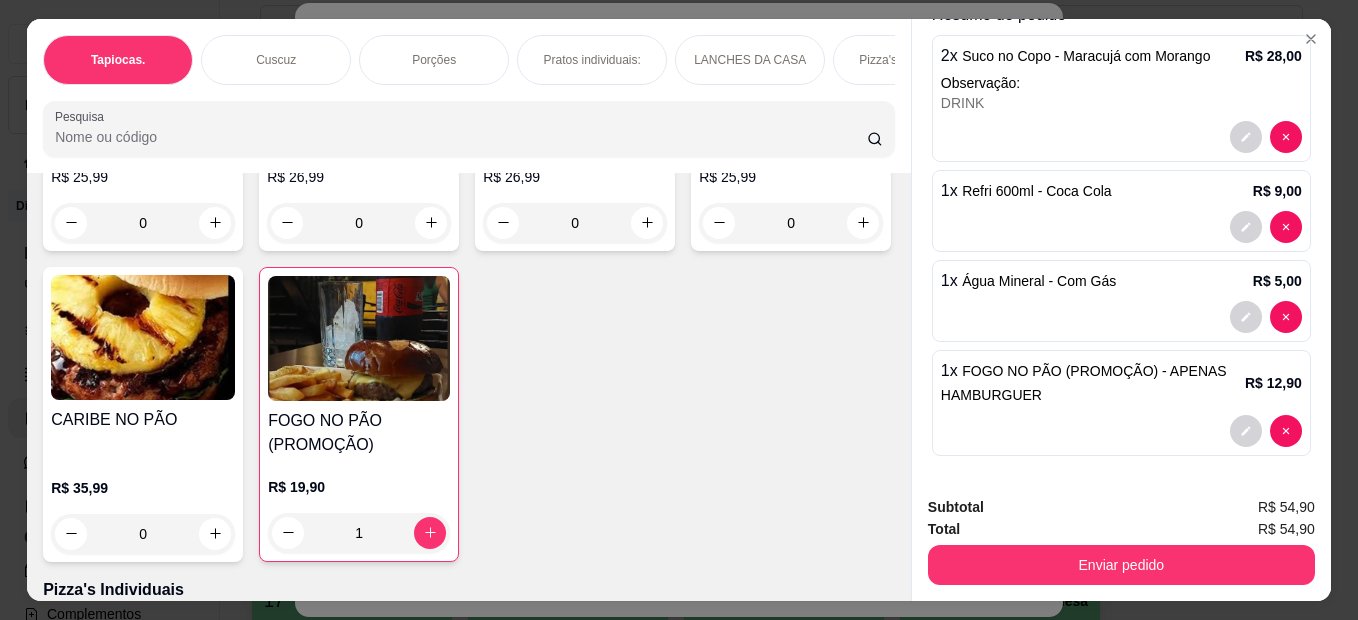scroll, scrollTop: 103, scrollLeft: 0, axis: vertical 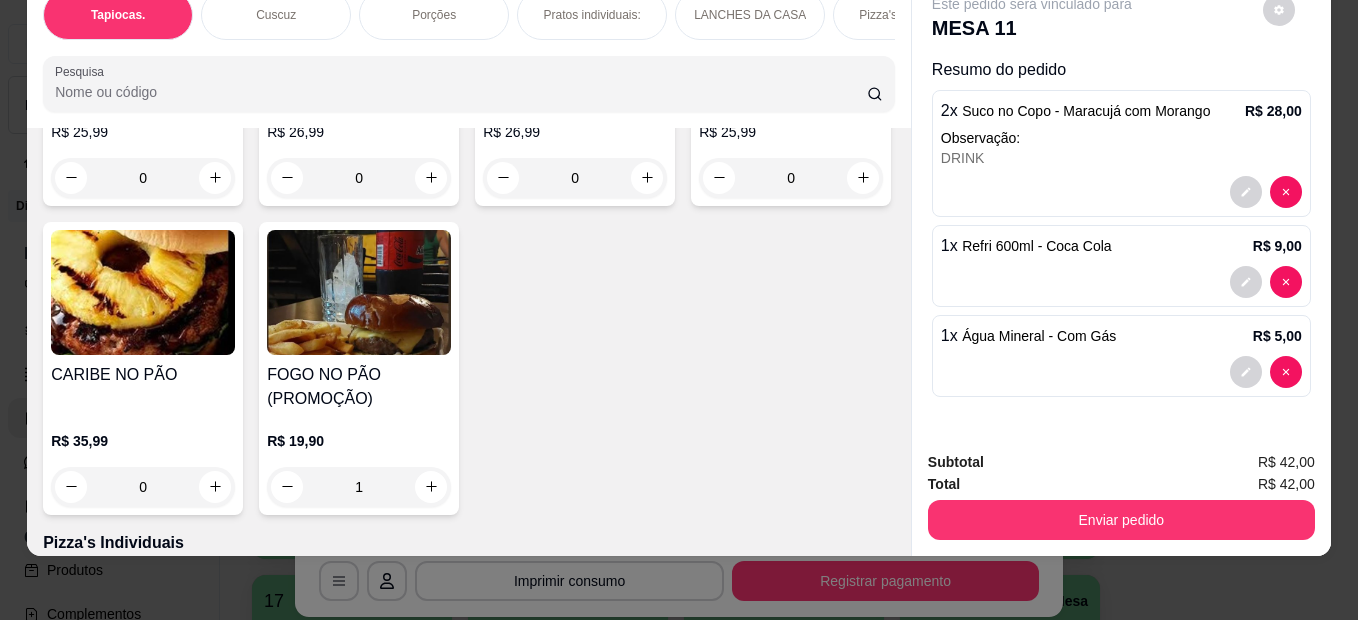 type on "0" 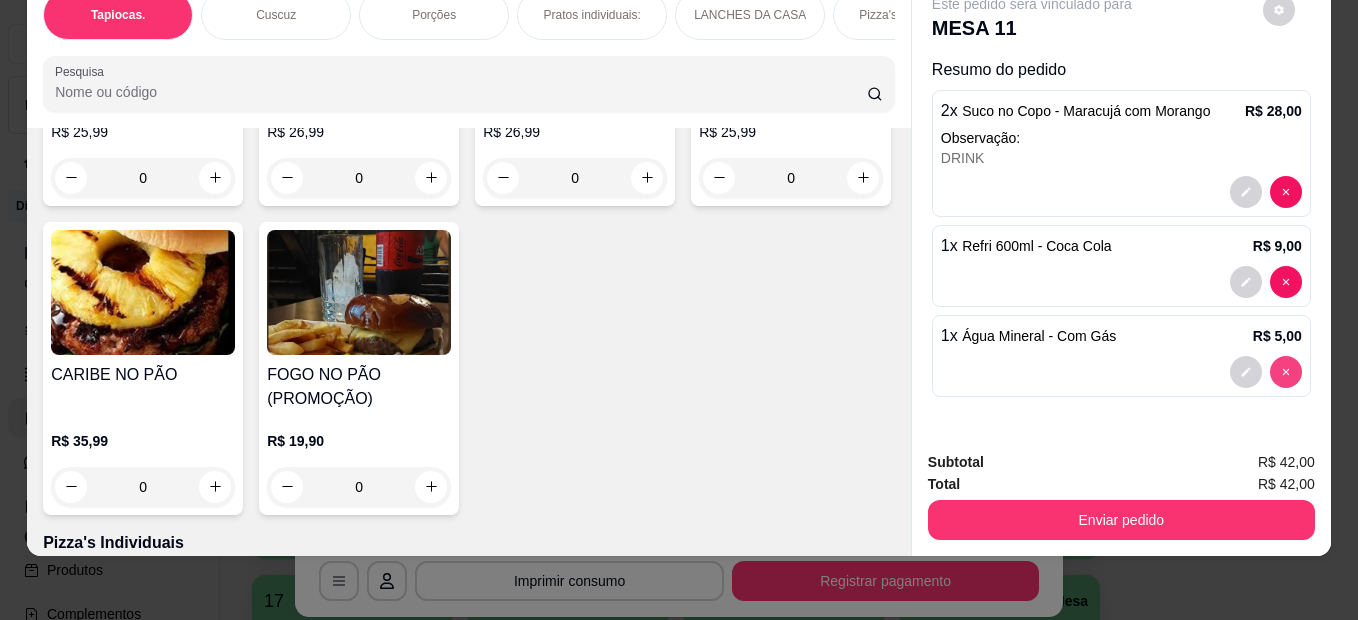 scroll, scrollTop: 0, scrollLeft: 0, axis: both 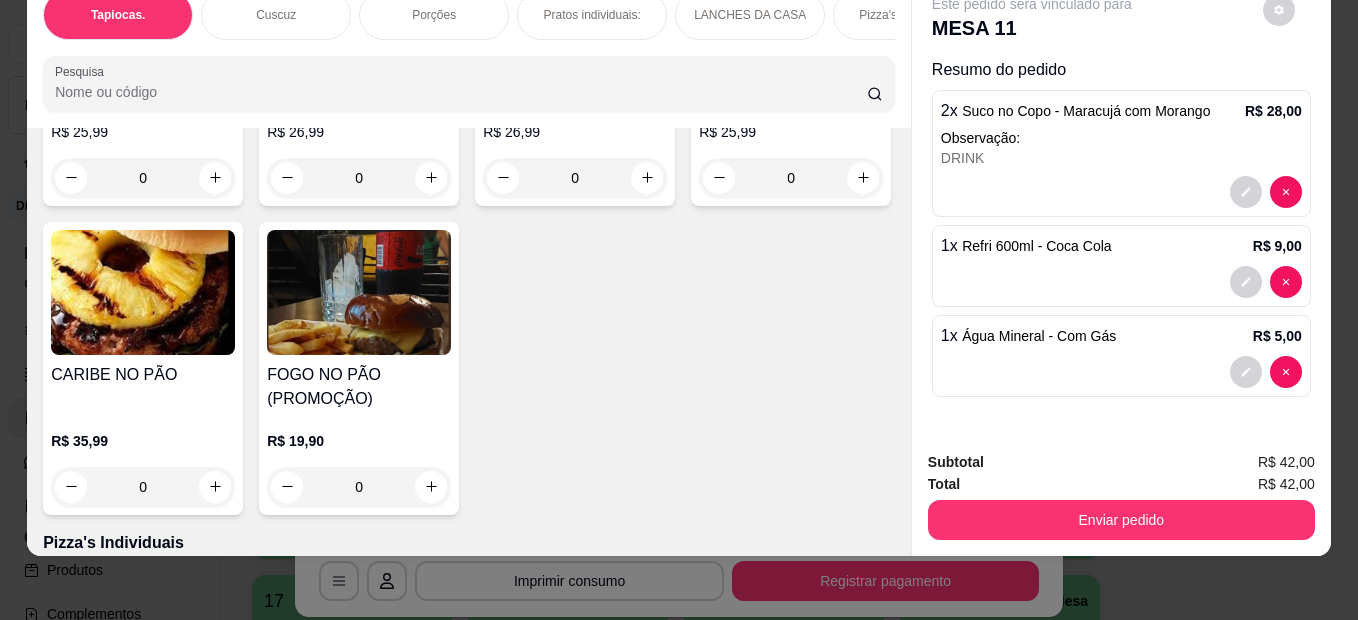 click on "0" at bounding box center (359, 487) 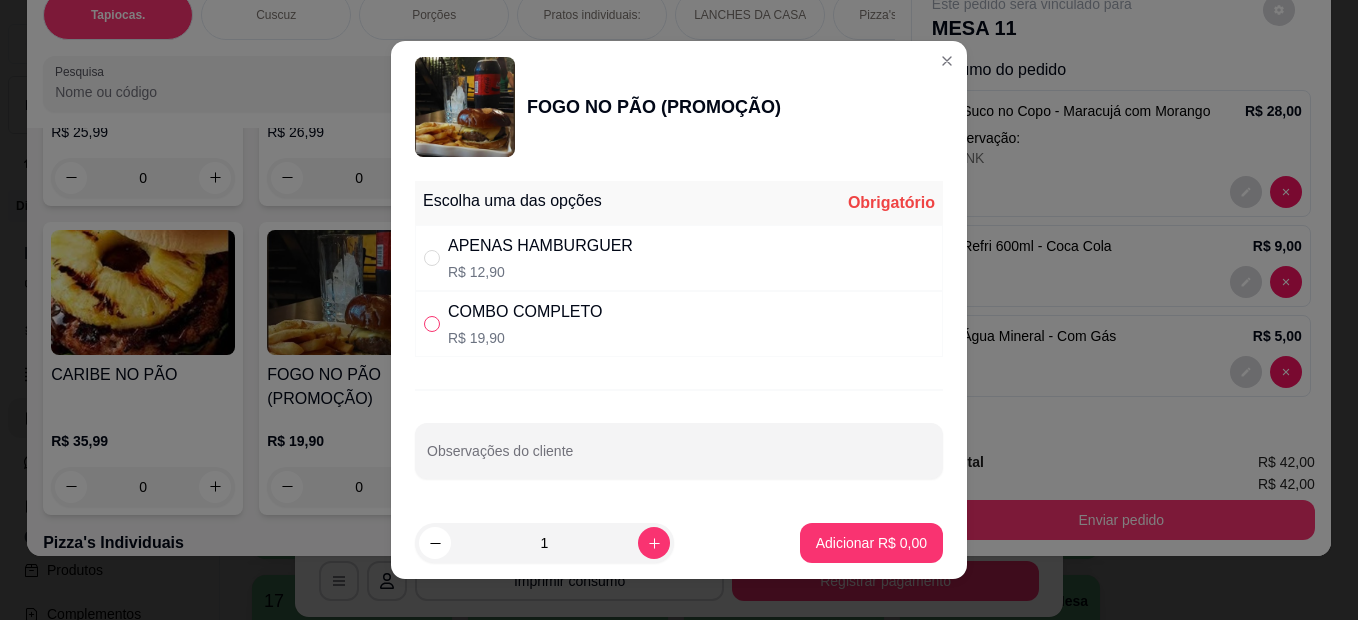 click at bounding box center (432, 324) 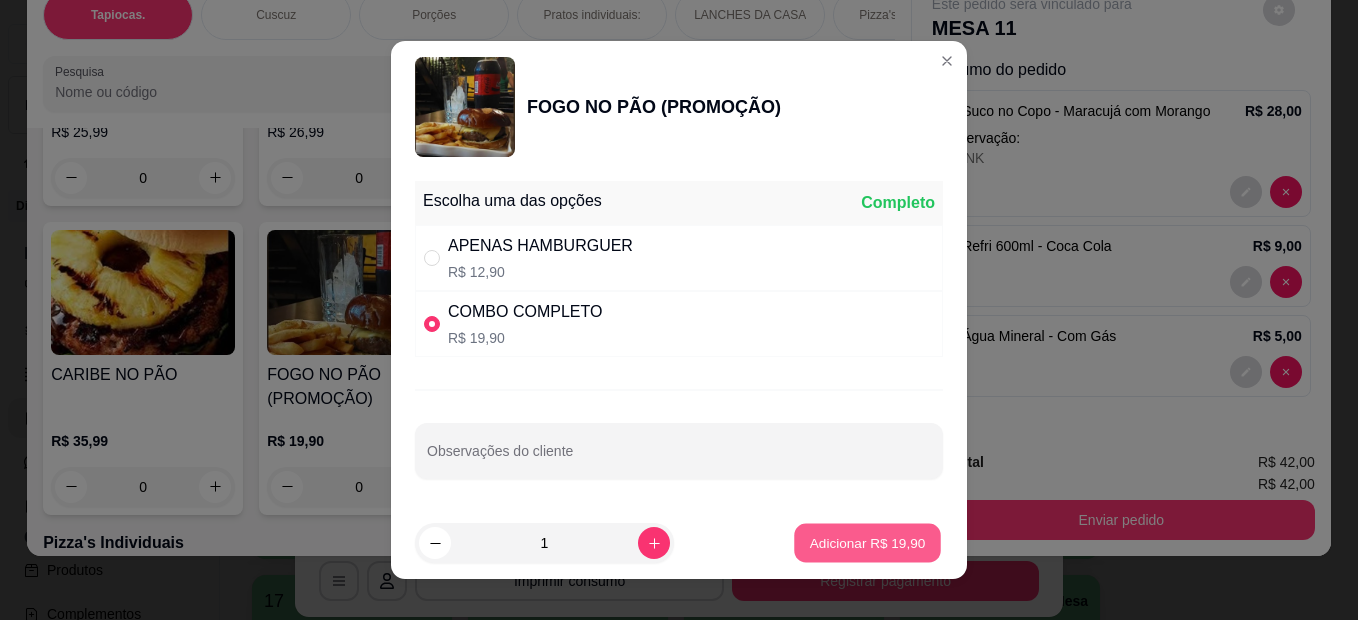 click on "Adicionar   R$ 19,90" at bounding box center (868, 542) 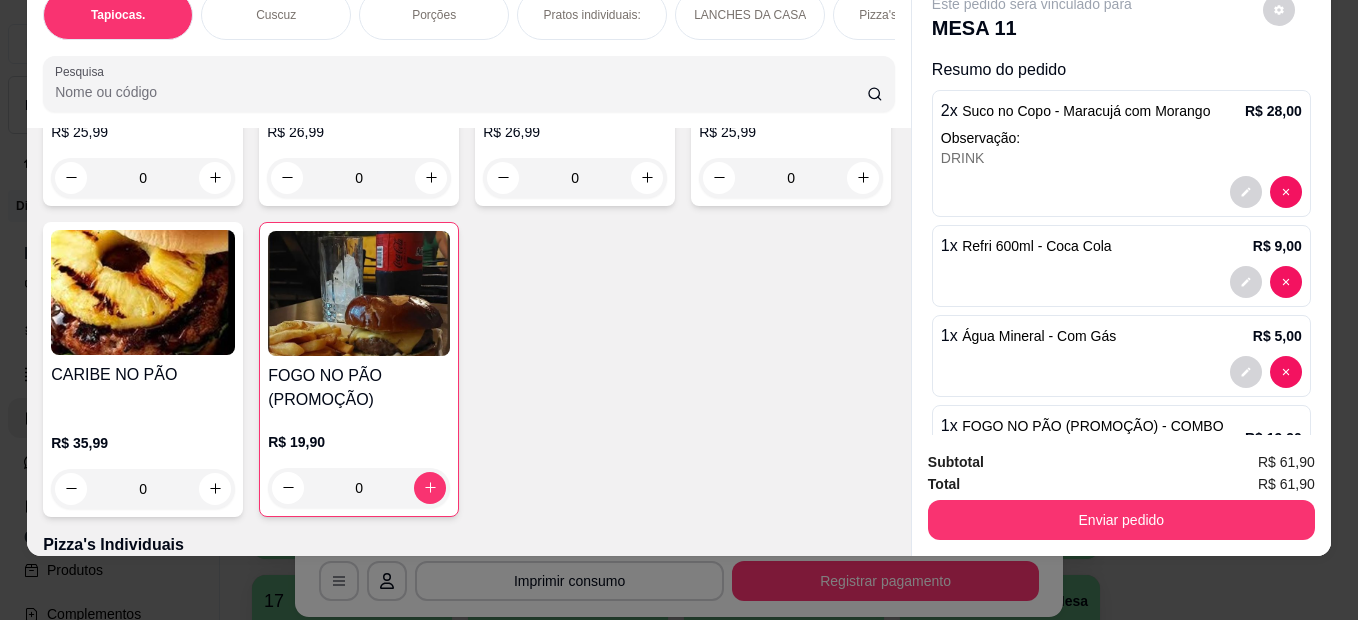 type on "1" 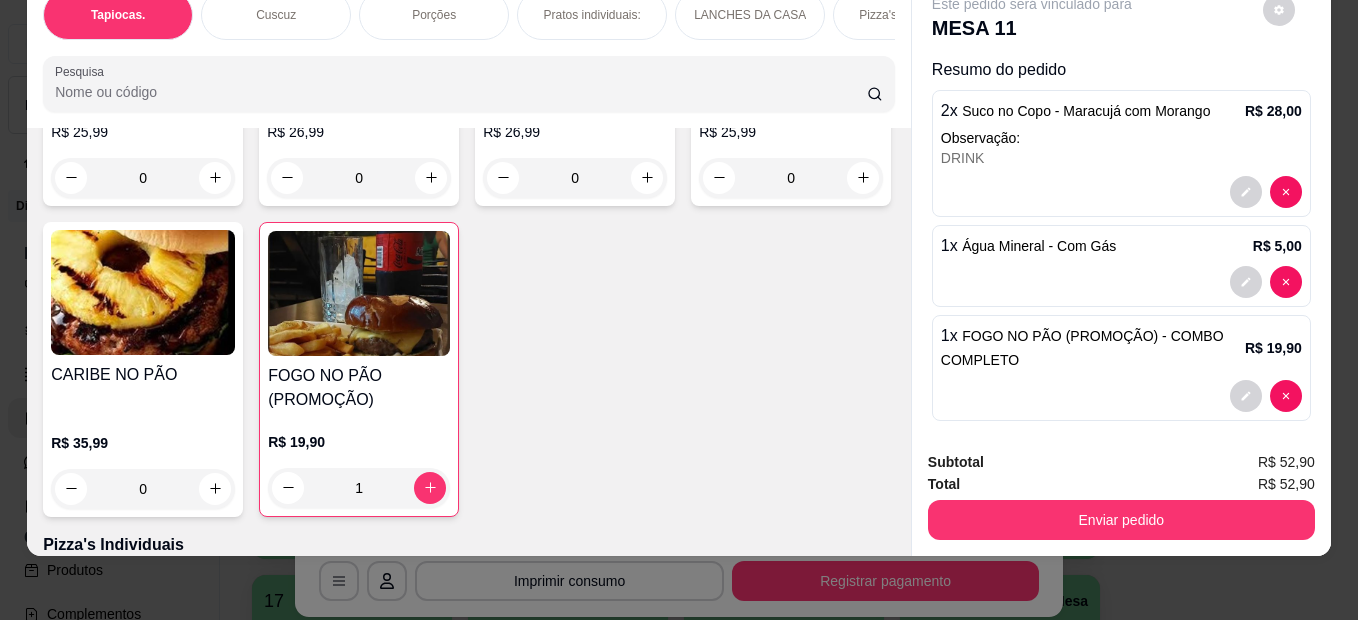 type on "0" 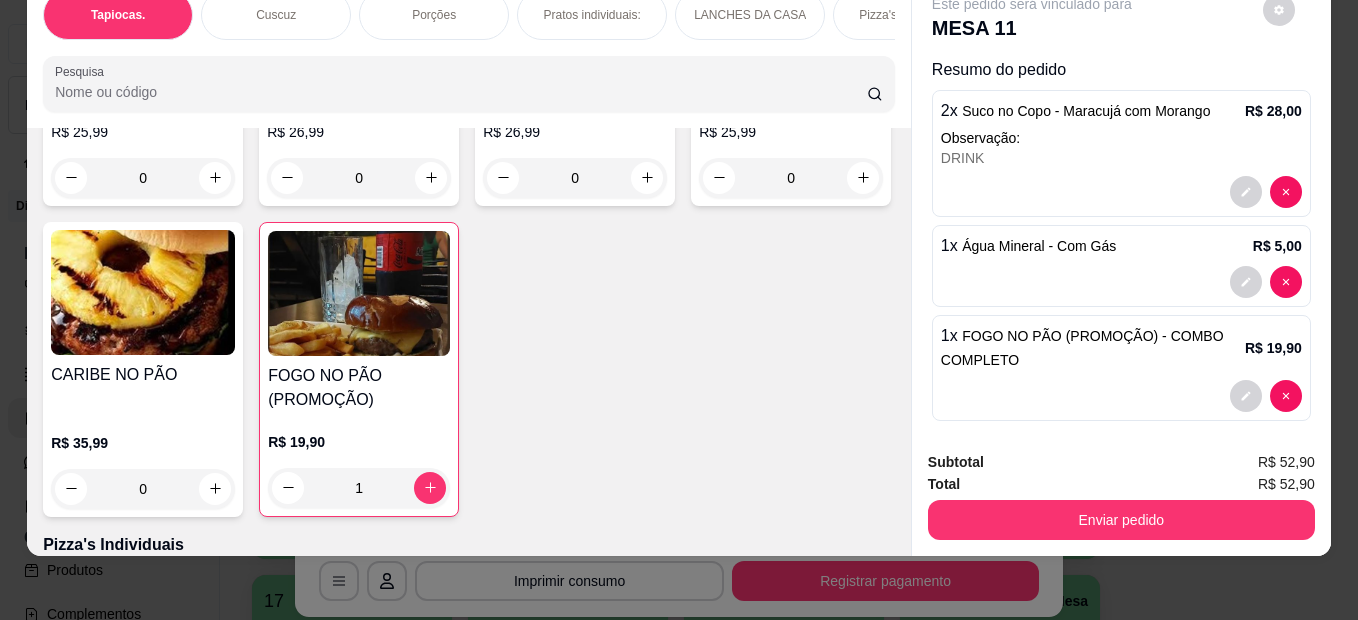 scroll, scrollTop: 13, scrollLeft: 0, axis: vertical 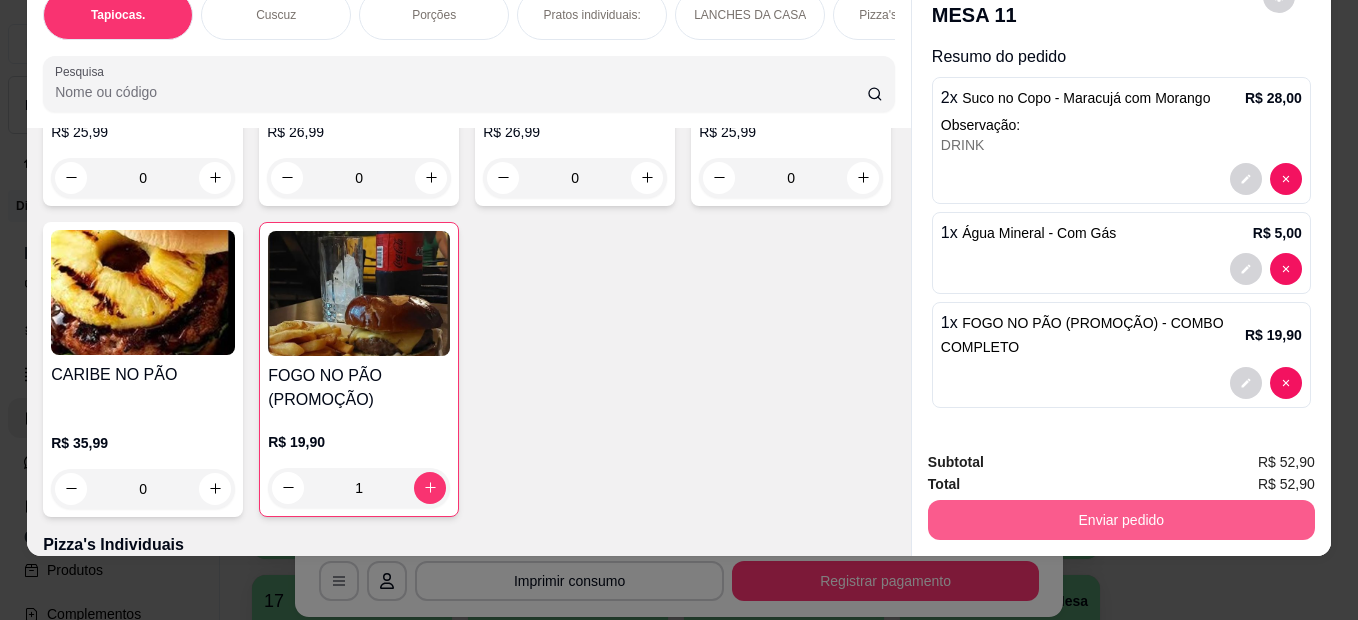 click on "Enviar pedido" at bounding box center (1121, 520) 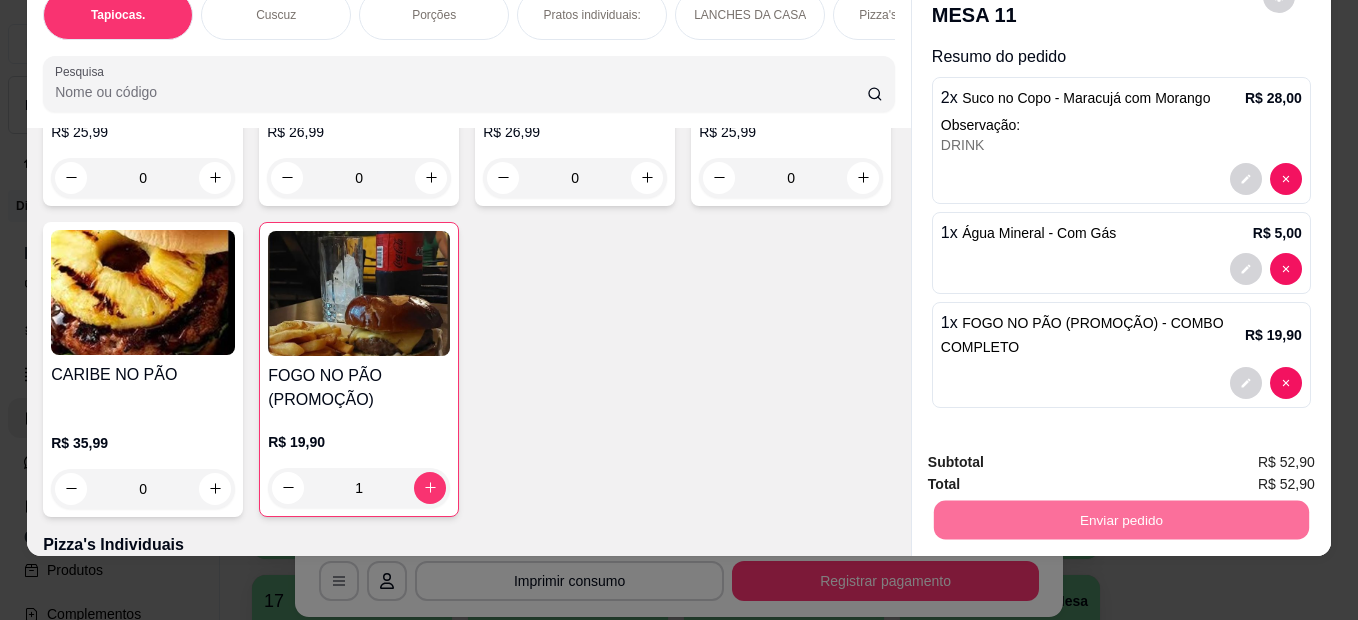 click on "Não registrar e enviar pedido" at bounding box center (1055, 456) 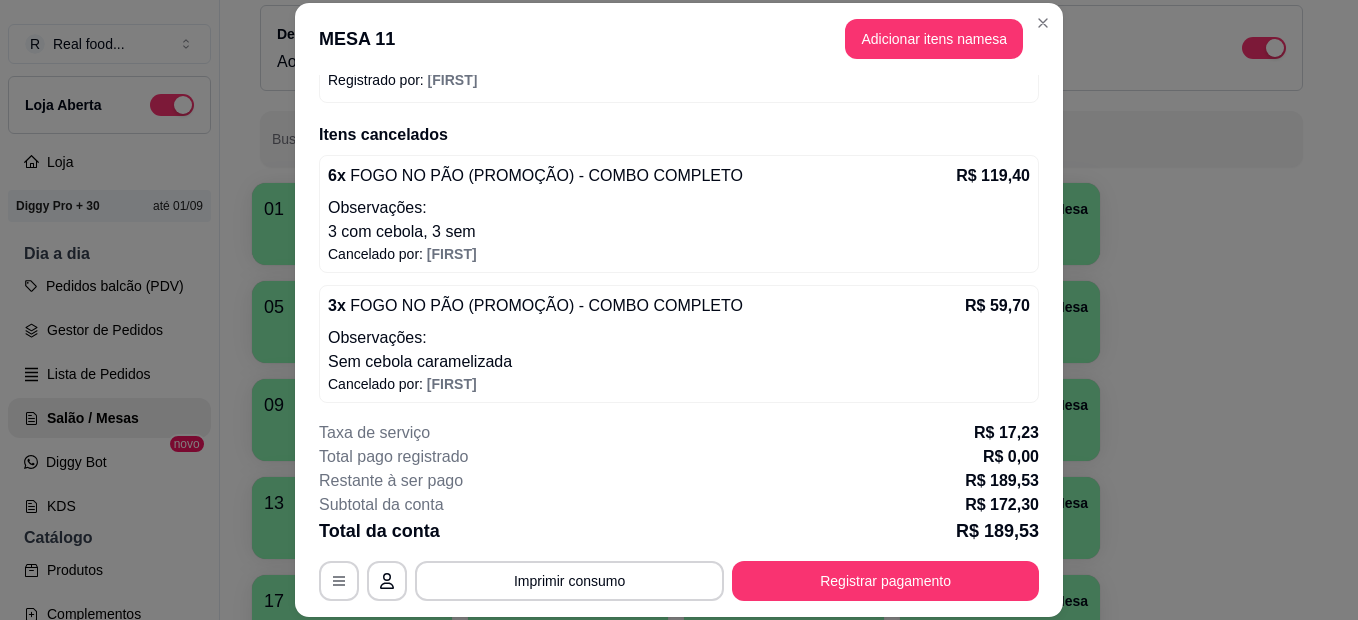 scroll, scrollTop: 759, scrollLeft: 0, axis: vertical 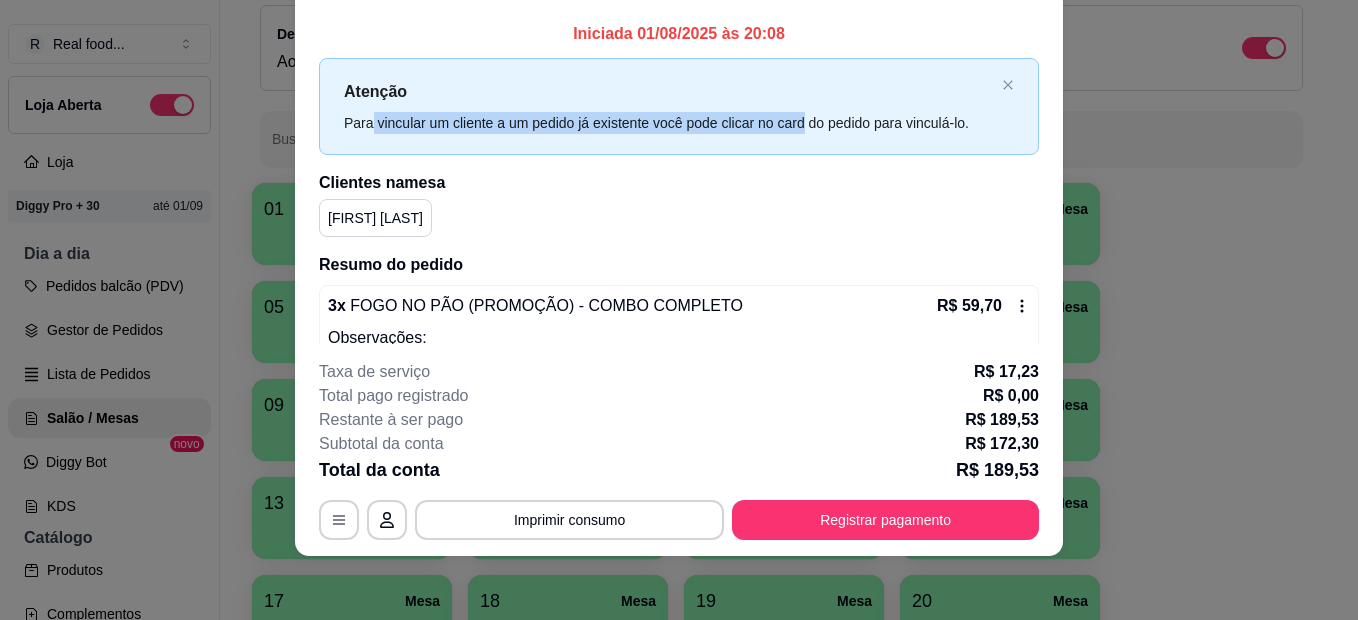 drag, startPoint x: 409, startPoint y: 137, endPoint x: 792, endPoint y: 122, distance: 383.2936 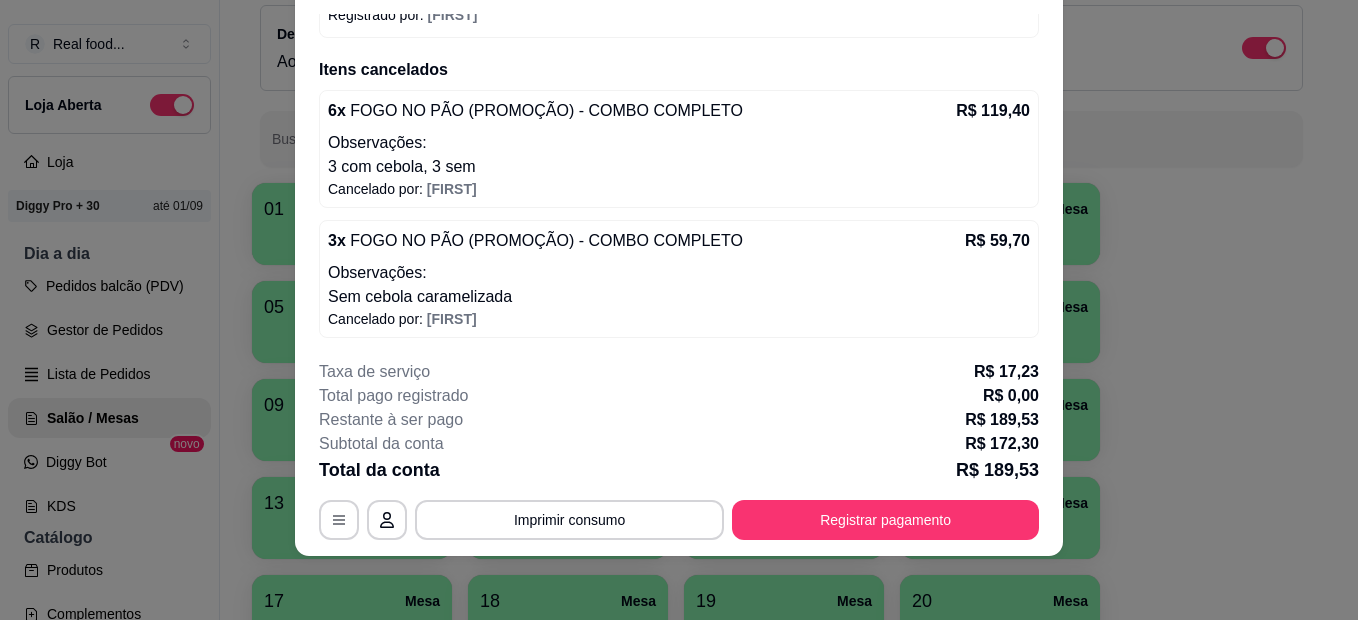 scroll, scrollTop: 759, scrollLeft: 0, axis: vertical 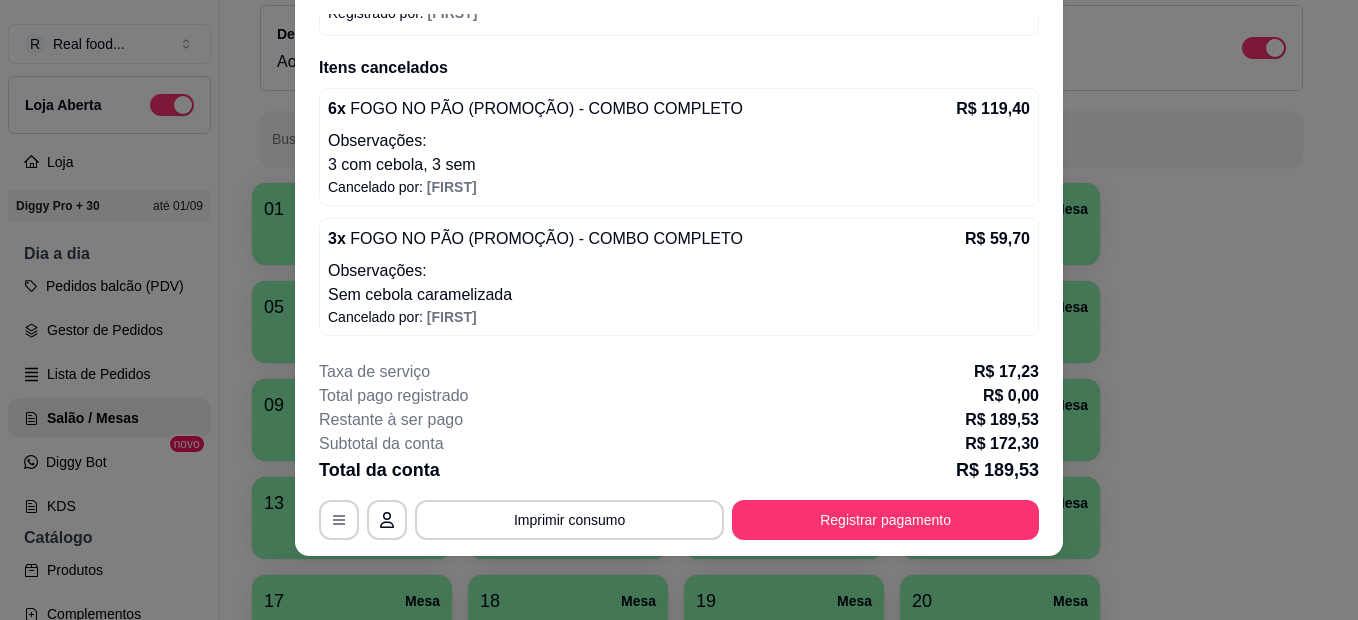 drag, startPoint x: 605, startPoint y: 289, endPoint x: 525, endPoint y: 286, distance: 80.05623 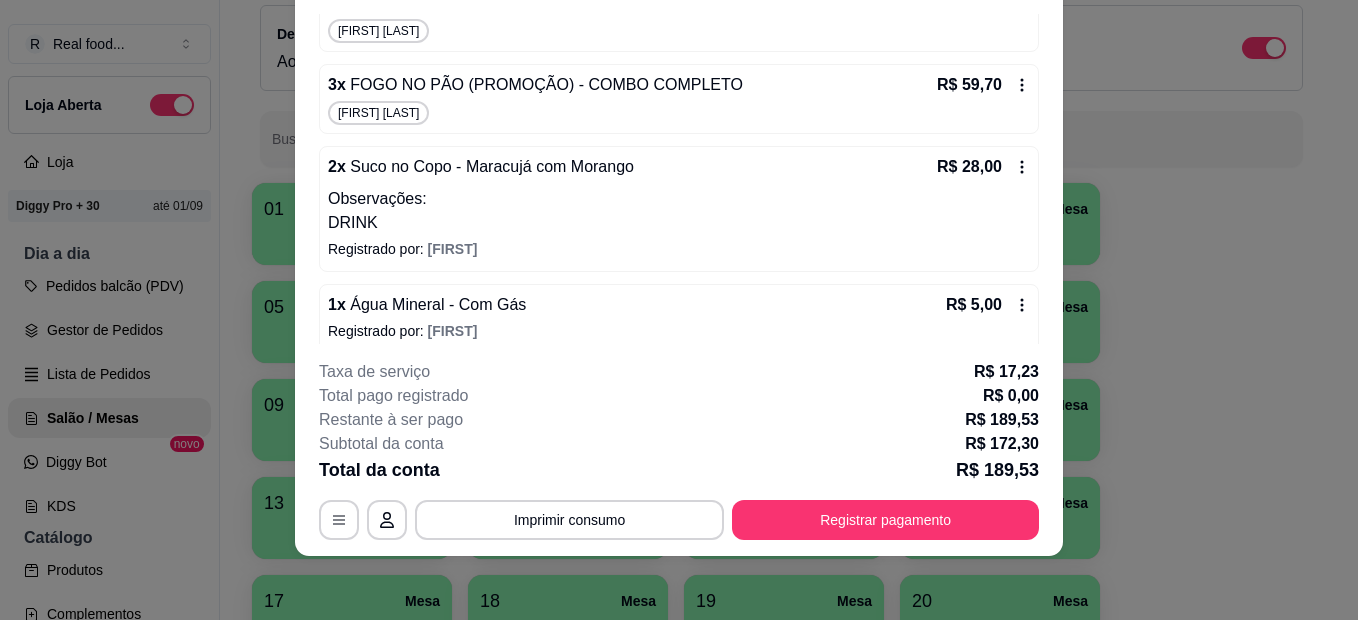 scroll, scrollTop: 0, scrollLeft: 0, axis: both 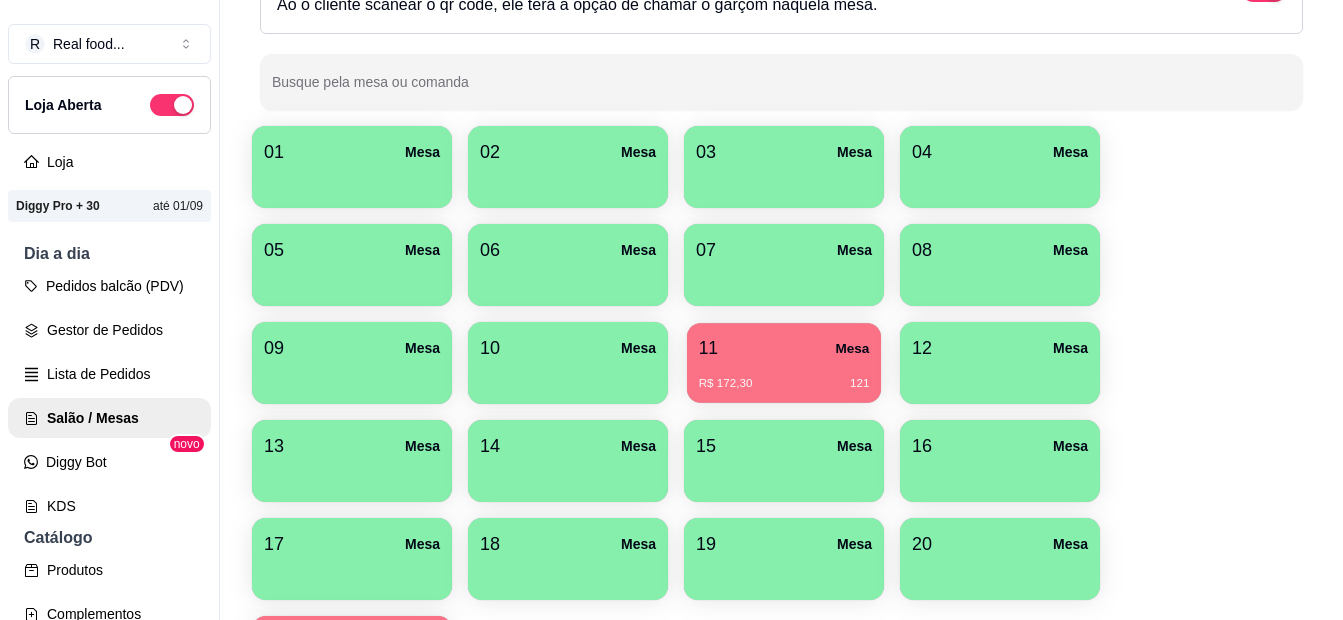 click on "11 Mesa" at bounding box center (784, 348) 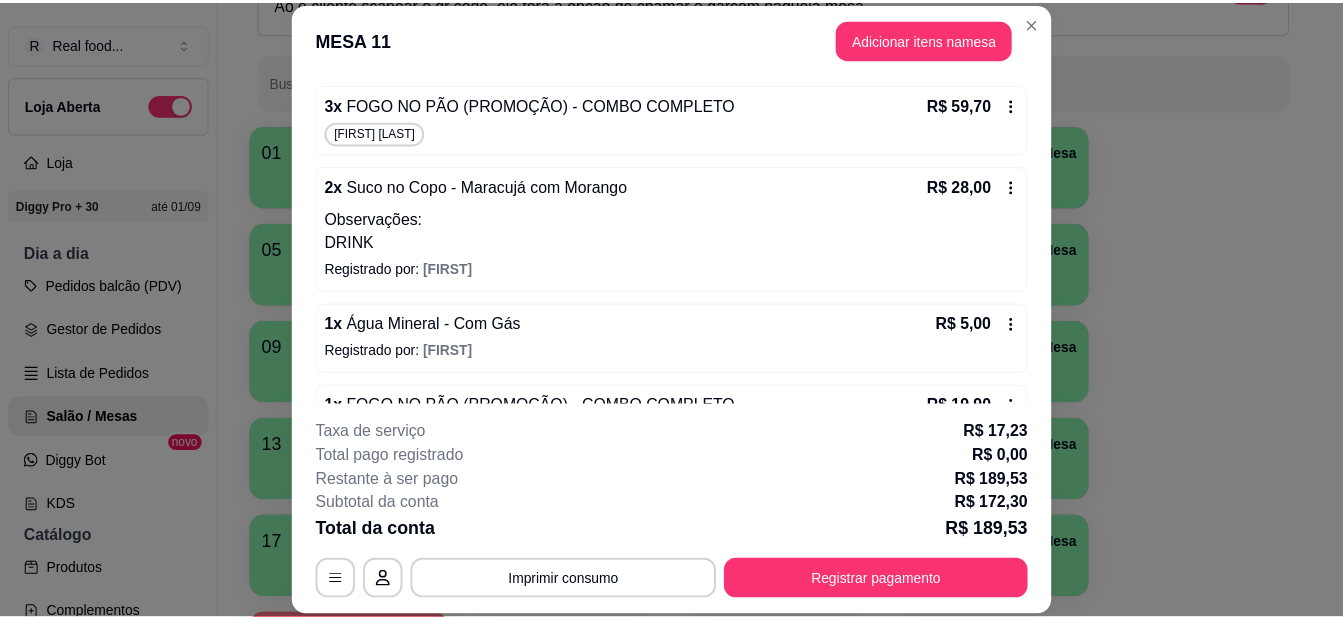 scroll, scrollTop: 200, scrollLeft: 0, axis: vertical 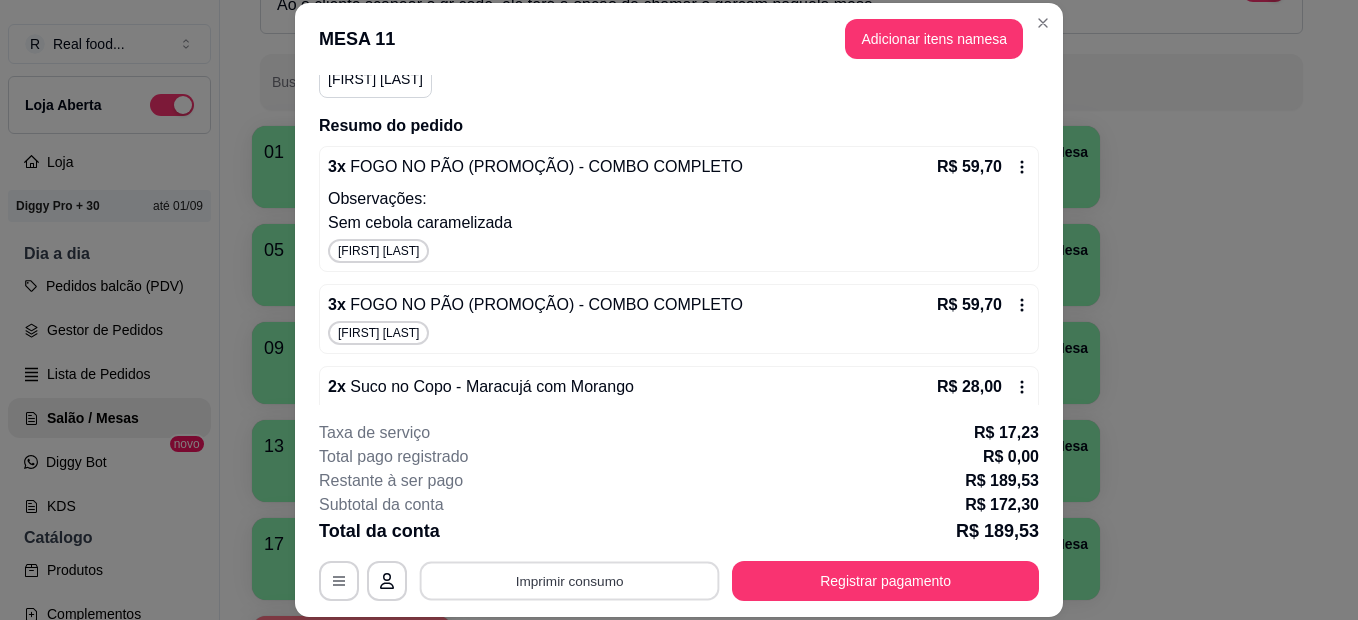 click on "Imprimir consumo" at bounding box center [570, 581] 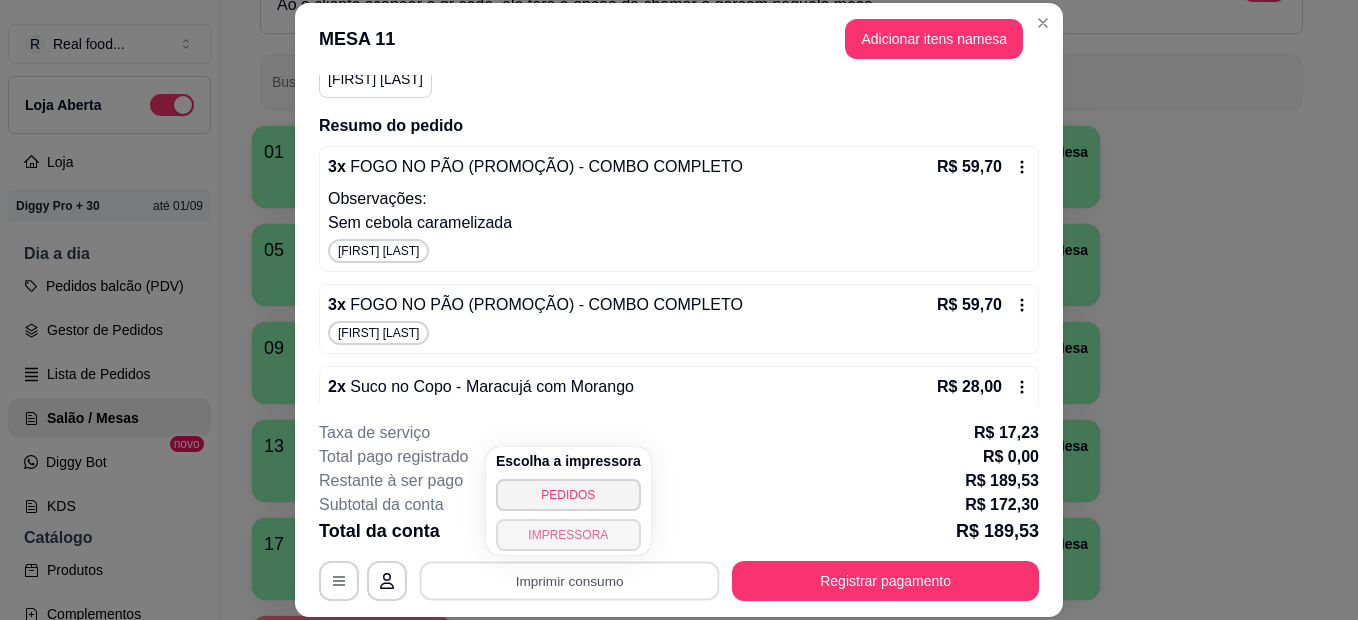 click on "IMPRESSORA" at bounding box center (568, 535) 